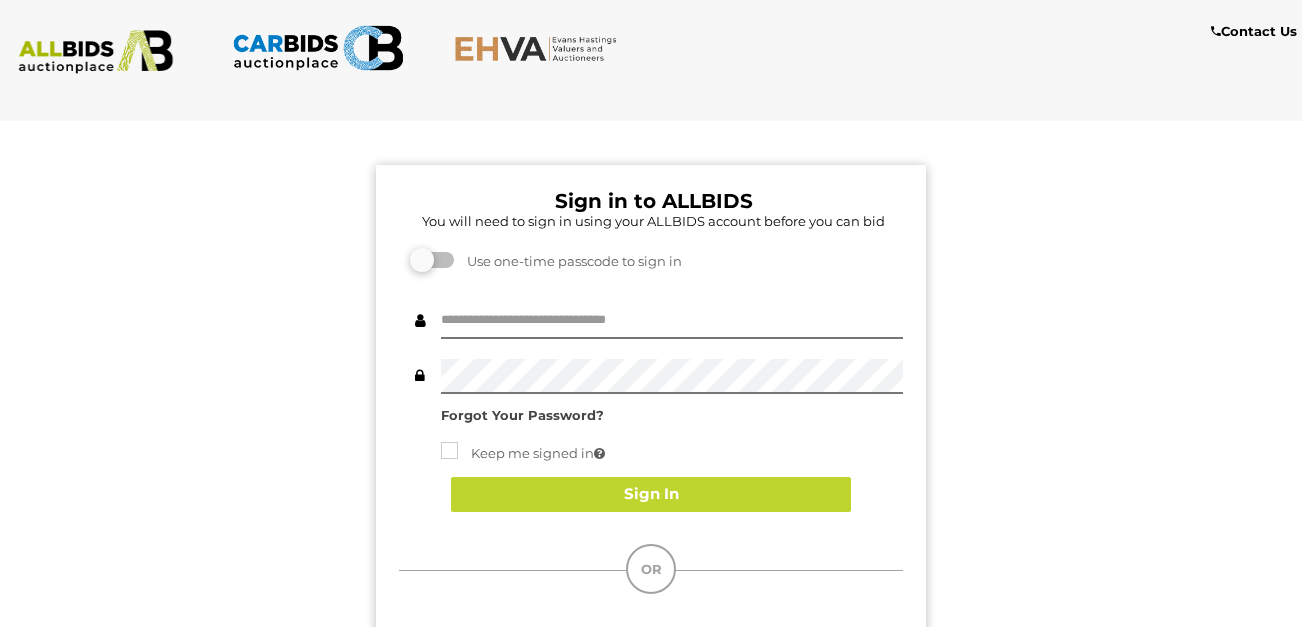 scroll, scrollTop: 0, scrollLeft: 0, axis: both 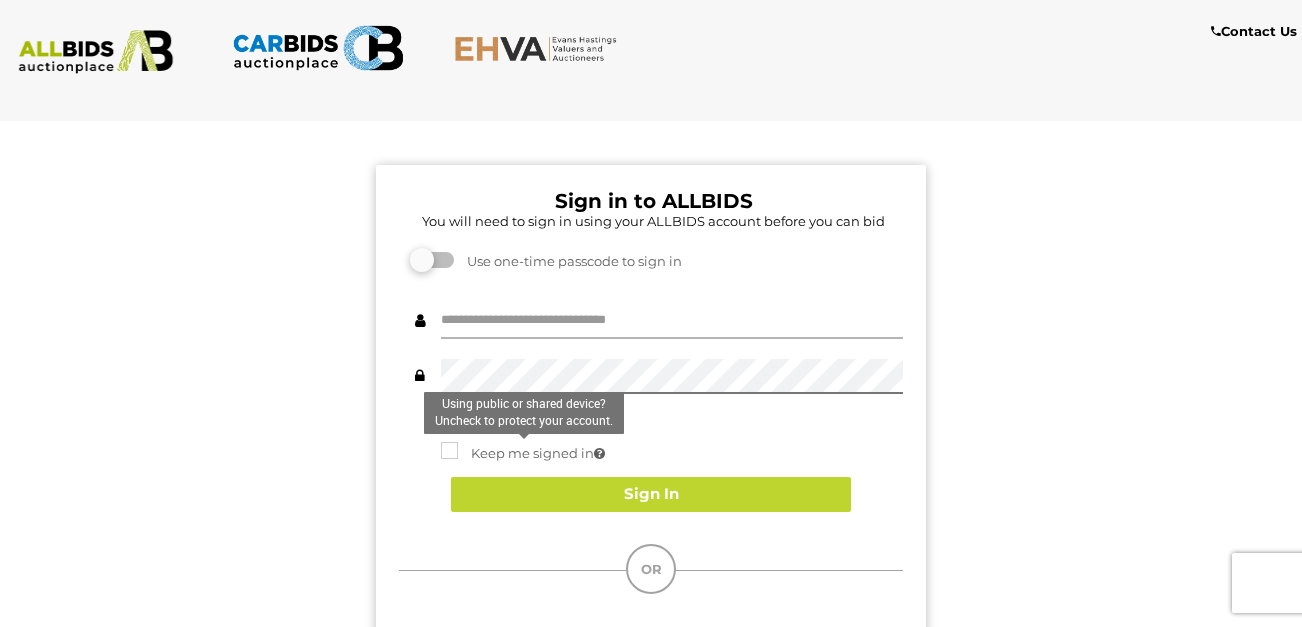 type on "*********" 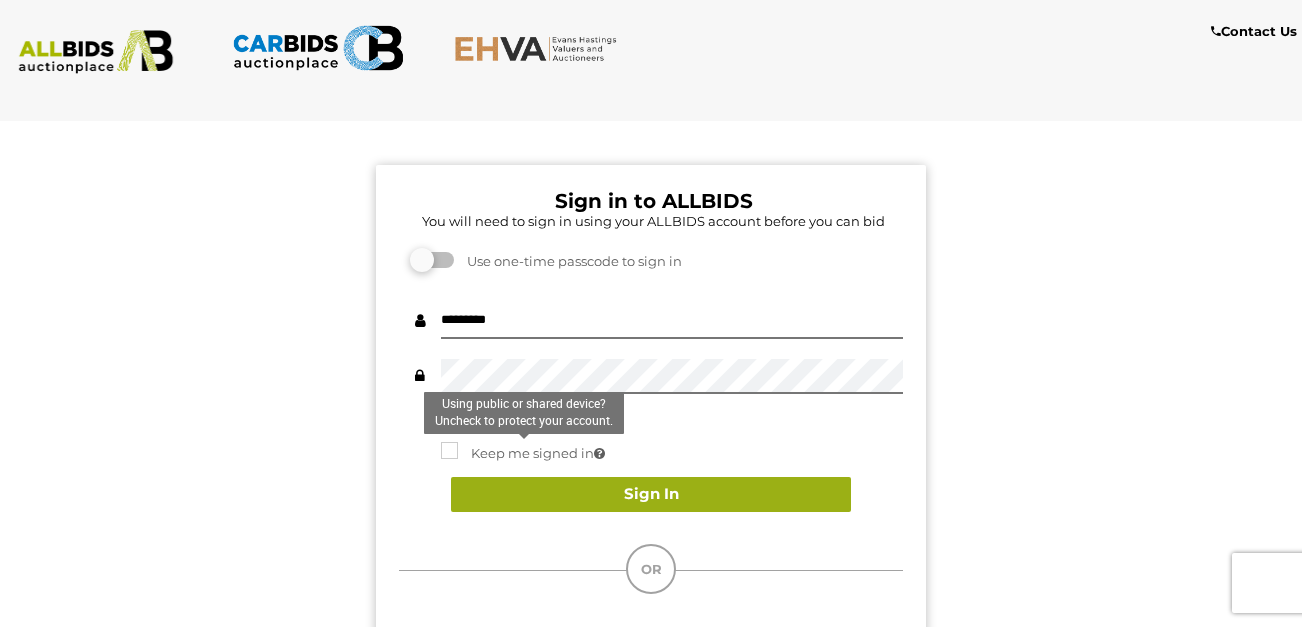 click on "Sign In" at bounding box center (651, 494) 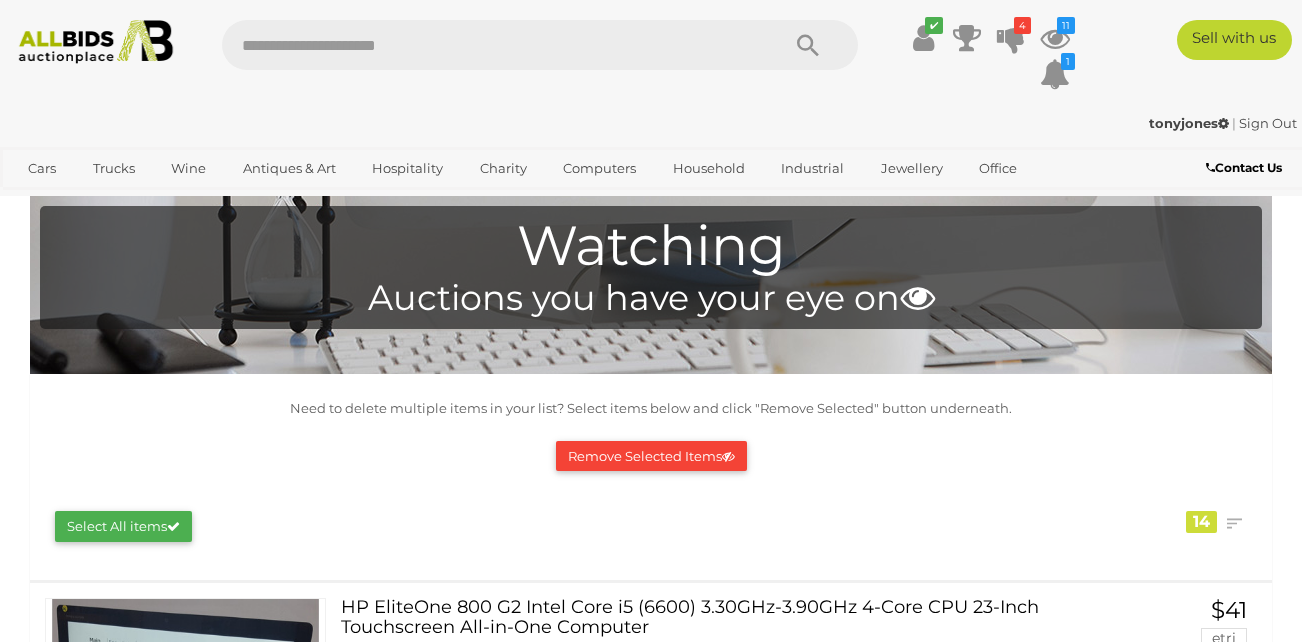 scroll, scrollTop: 0, scrollLeft: 0, axis: both 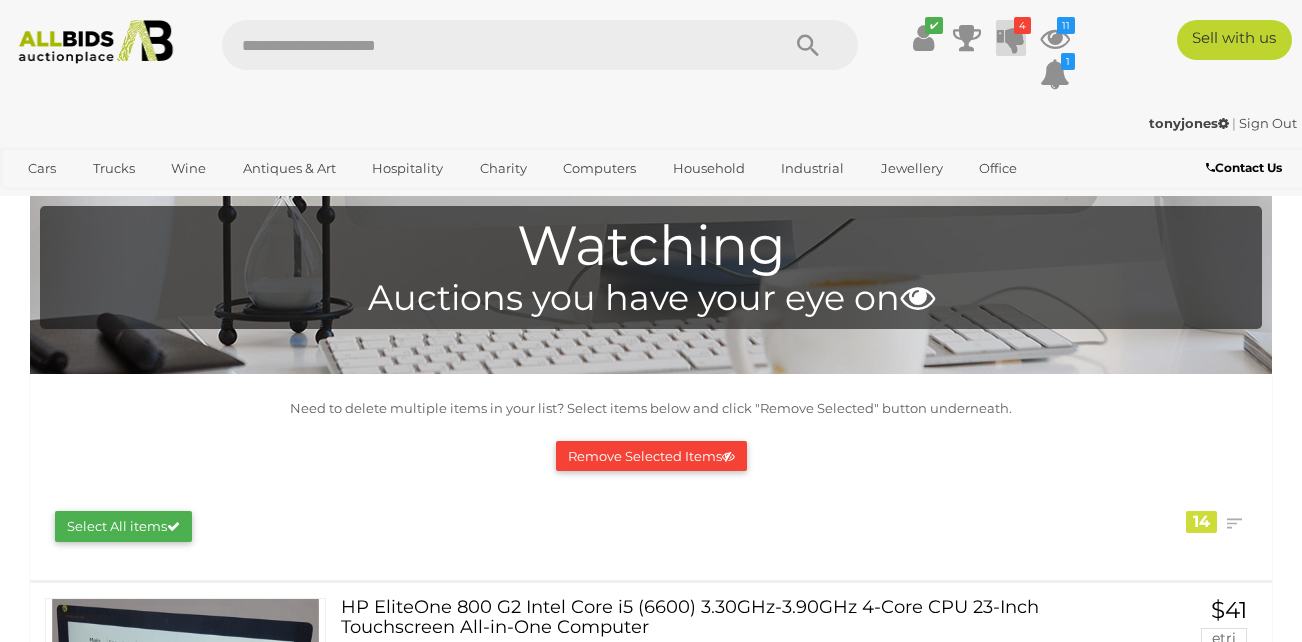 click at bounding box center (1011, 38) 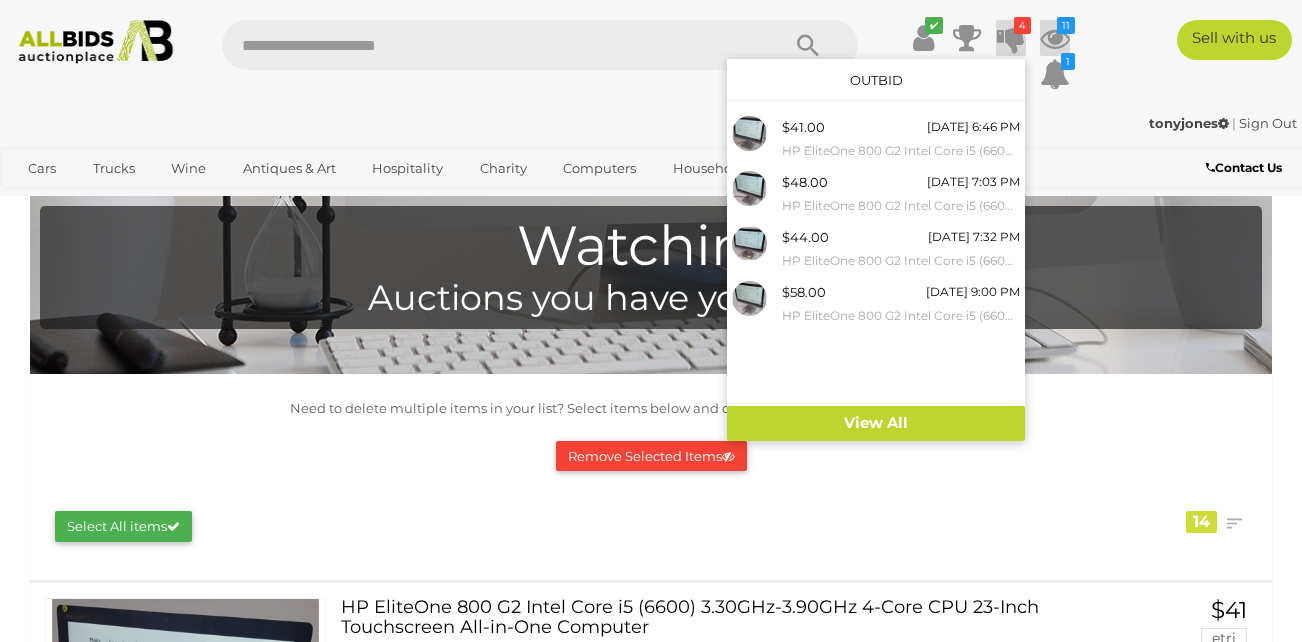 click on "11" at bounding box center (1066, 25) 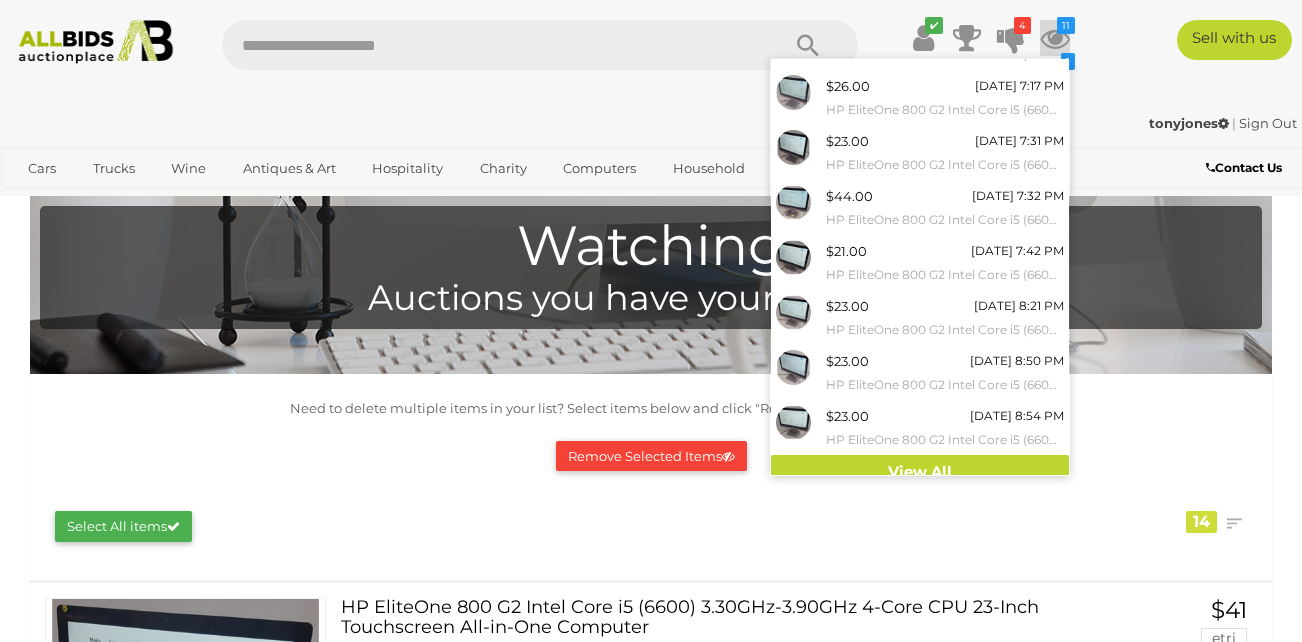 scroll, scrollTop: 221, scrollLeft: 0, axis: vertical 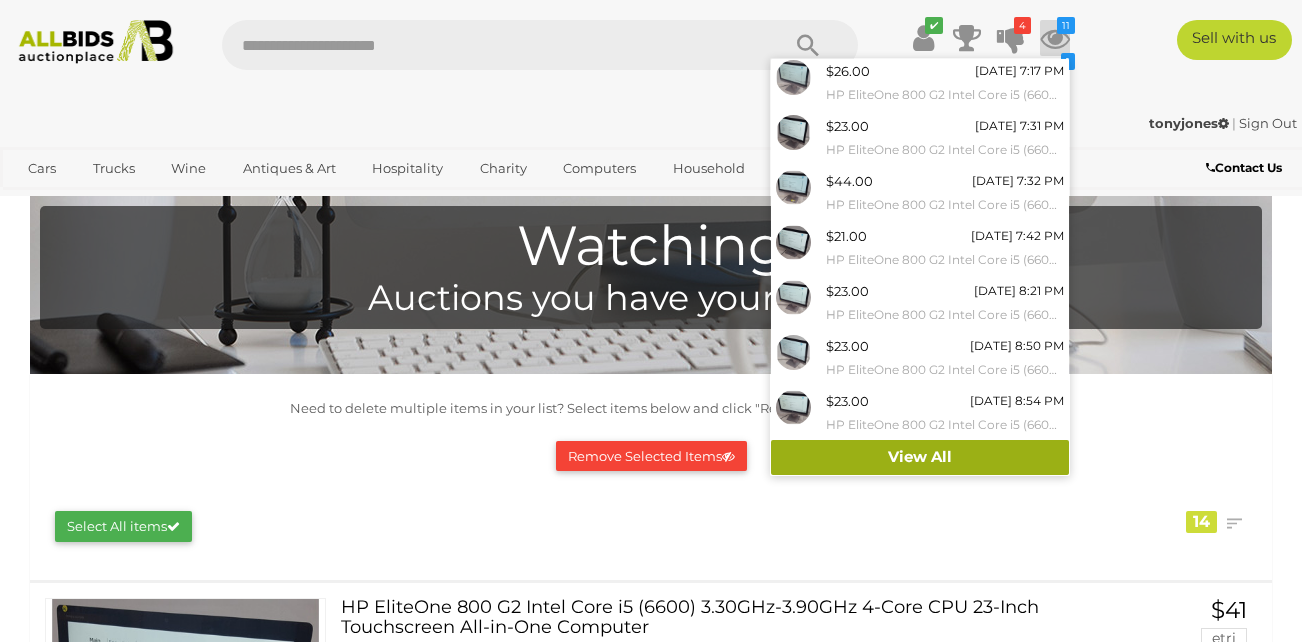 click on "View All" at bounding box center (920, 457) 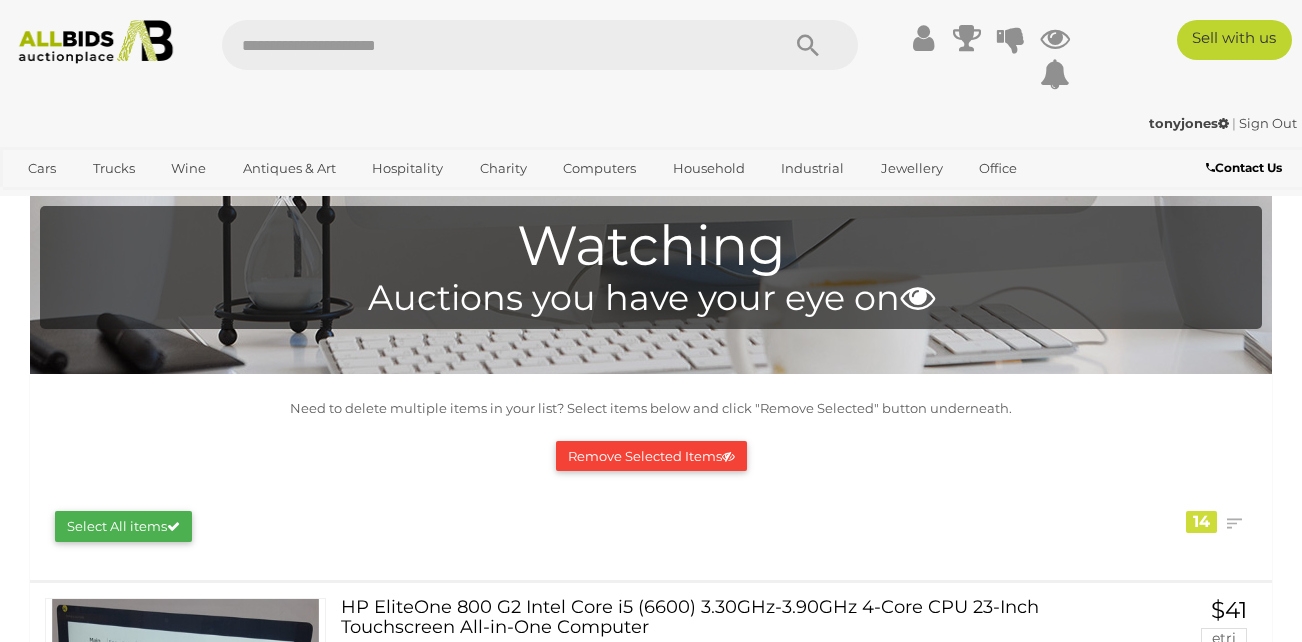 scroll, scrollTop: 0, scrollLeft: 0, axis: both 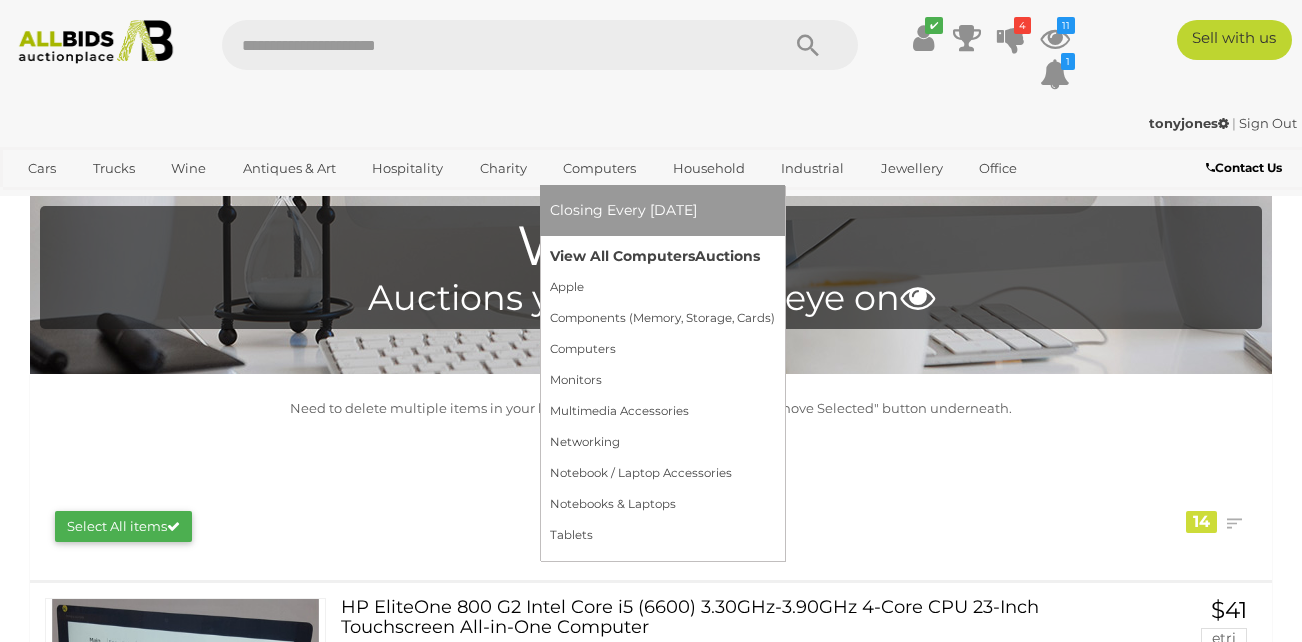 click on "View All Computers  Auctions" at bounding box center [662, 256] 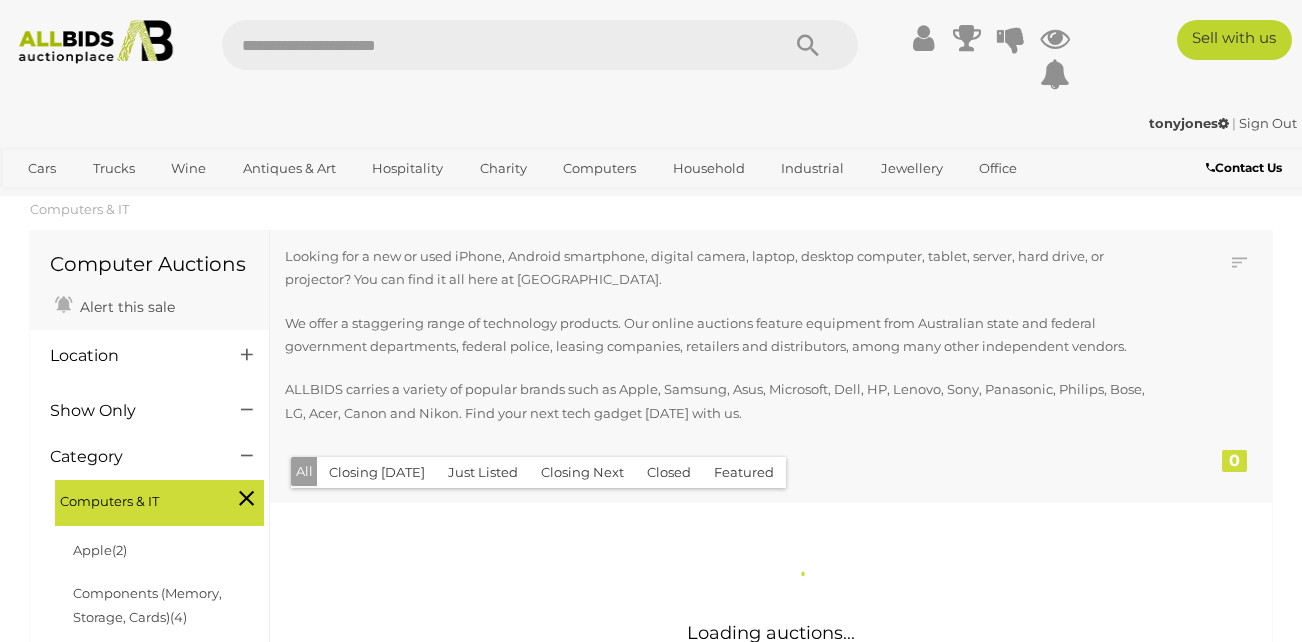 scroll, scrollTop: 0, scrollLeft: 0, axis: both 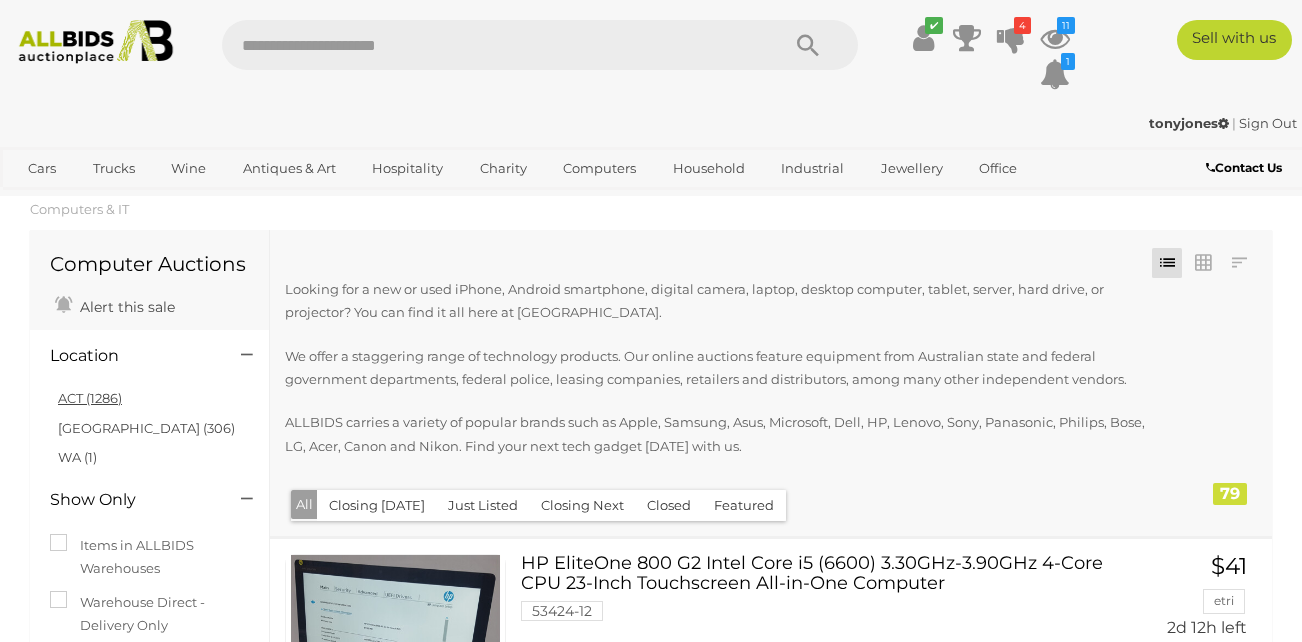 click on "ACT (1286)" at bounding box center [90, 398] 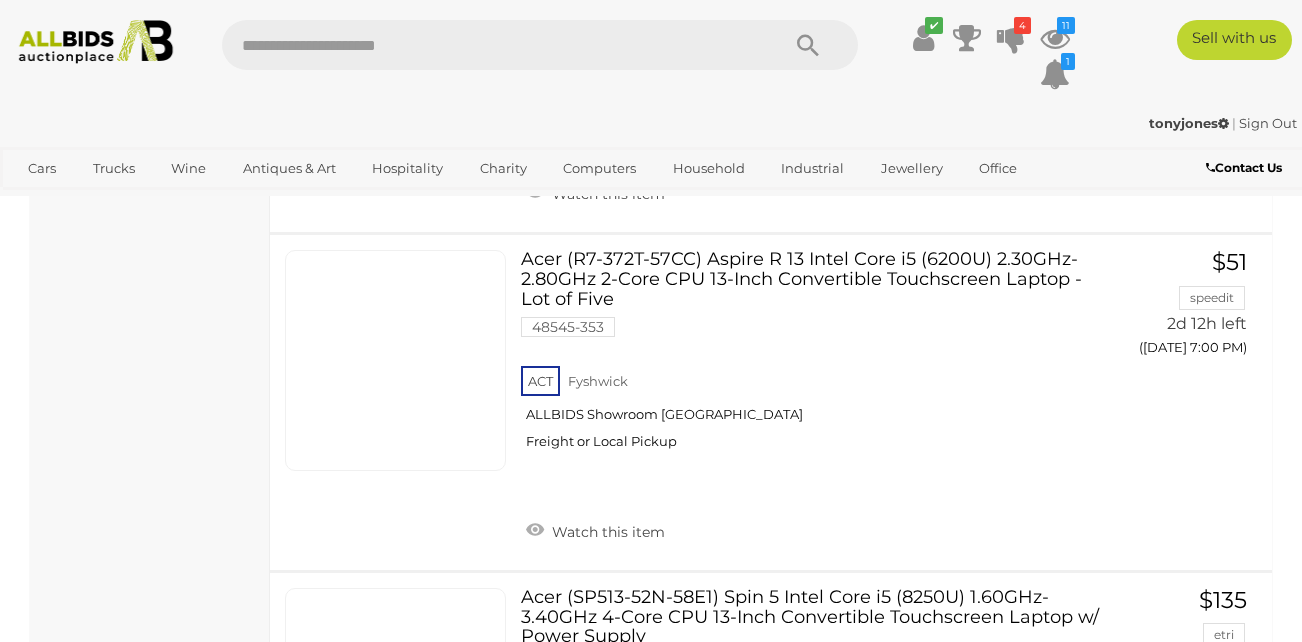 scroll, scrollTop: 1570, scrollLeft: 0, axis: vertical 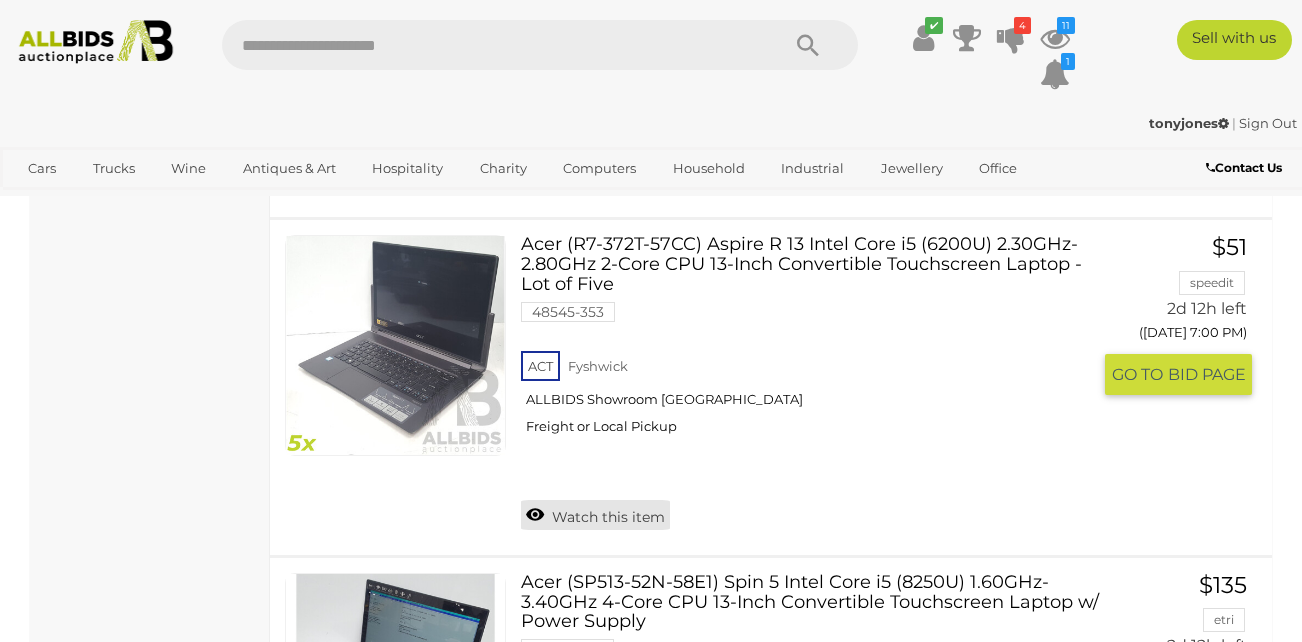 click on "Watch this item" at bounding box center (595, 515) 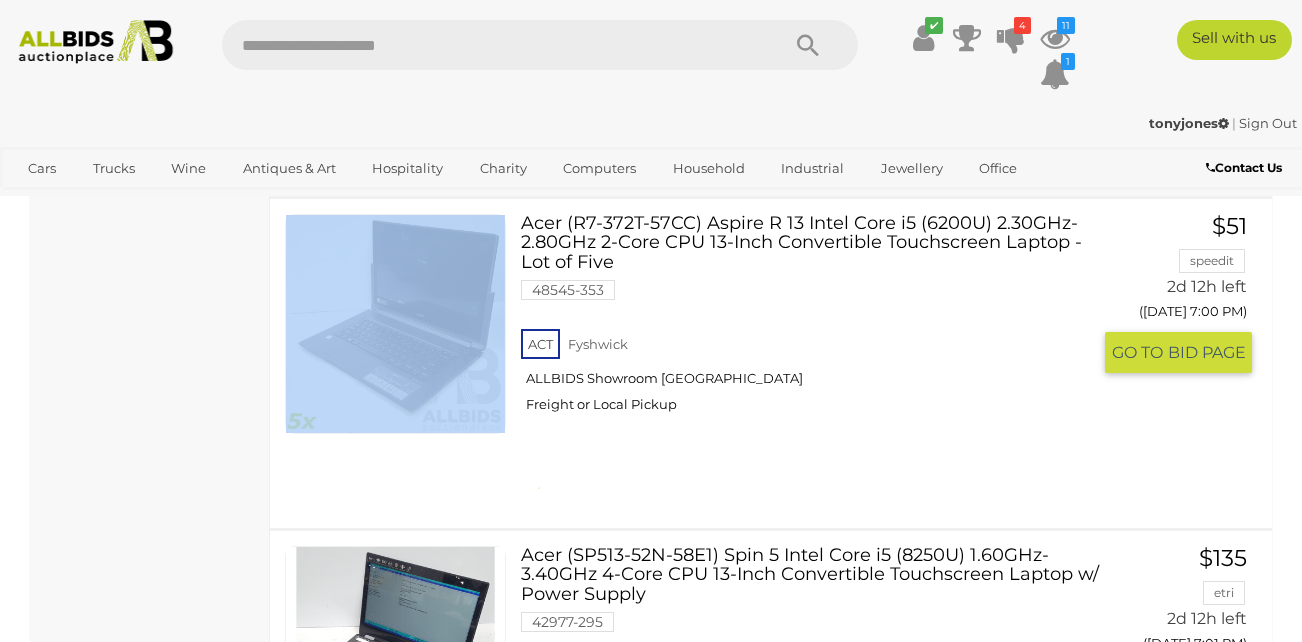 click on "<
Online Computer Auctions in Australia | Electronic Gadgets | ALLBIDS
4" at bounding box center (651, 671) 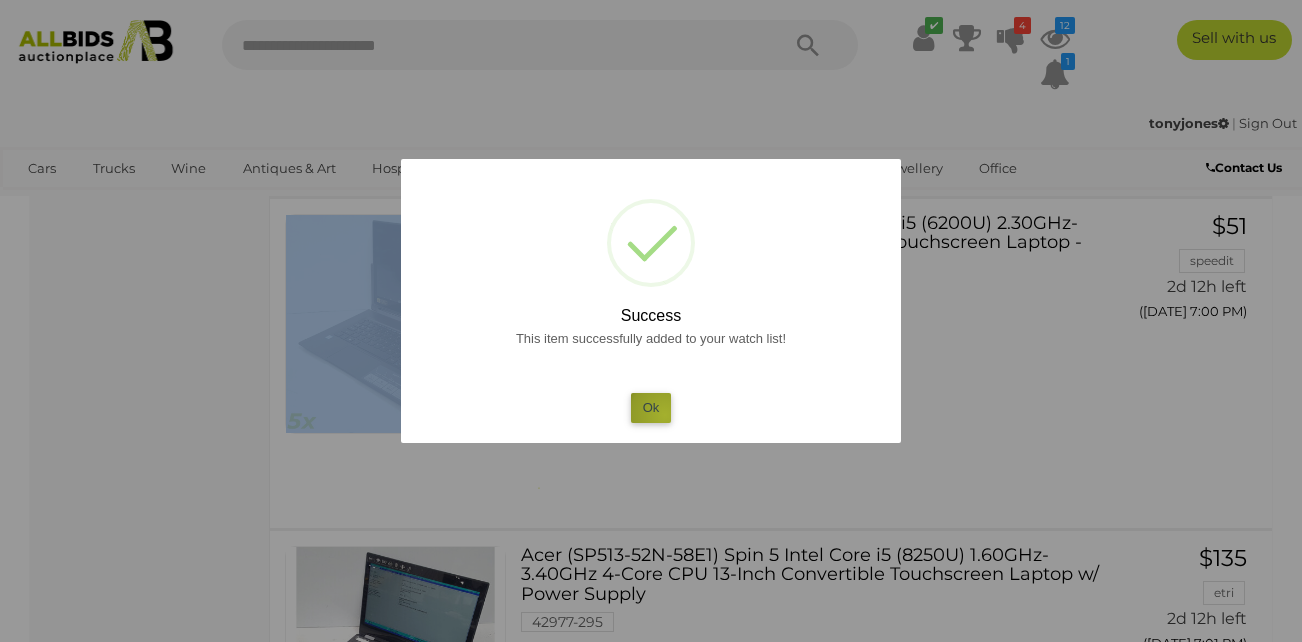 drag, startPoint x: 595, startPoint y: 513, endPoint x: 665, endPoint y: 415, distance: 120.432556 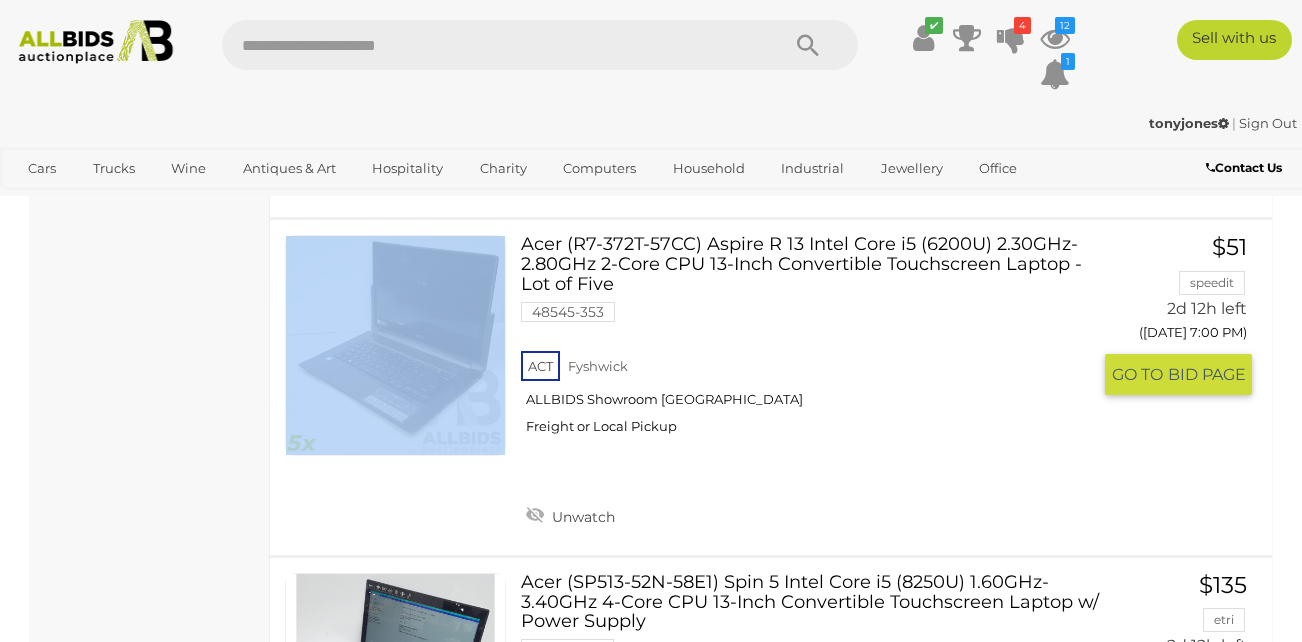 click on "ACT
Fyshwick
ALLBIDS Showroom Fyshwick
Freight or Local Pickup" at bounding box center [806, 398] 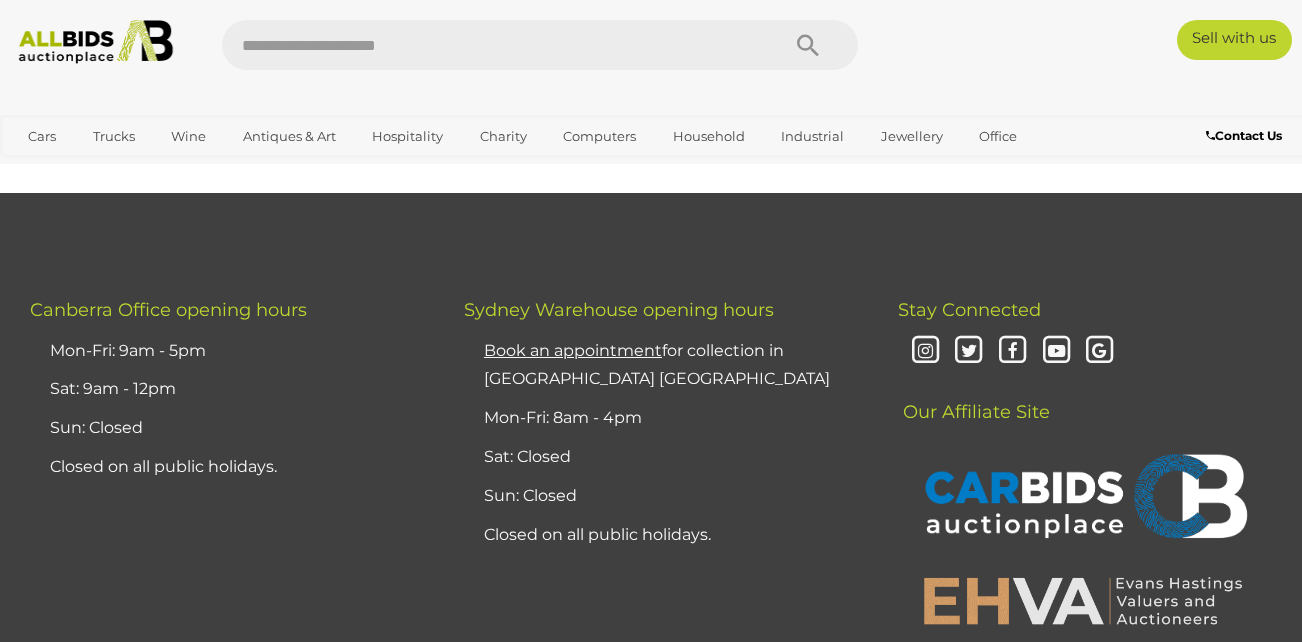 scroll, scrollTop: 0, scrollLeft: 0, axis: both 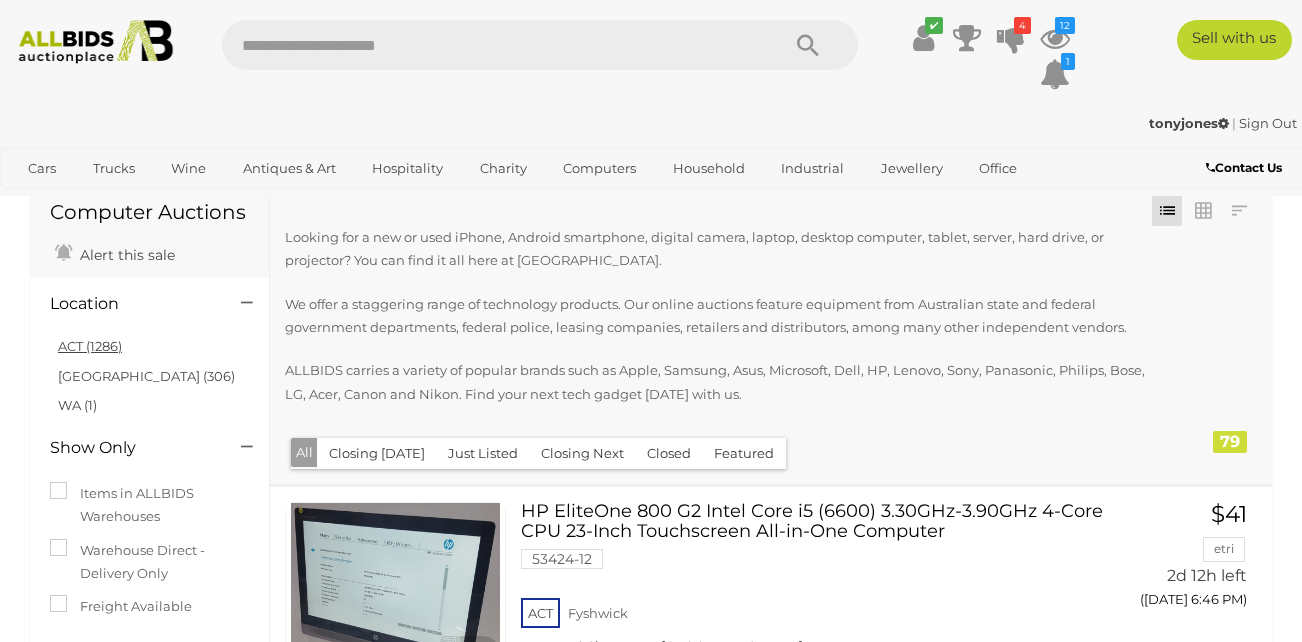 click on "ACT (1286)" at bounding box center (90, 346) 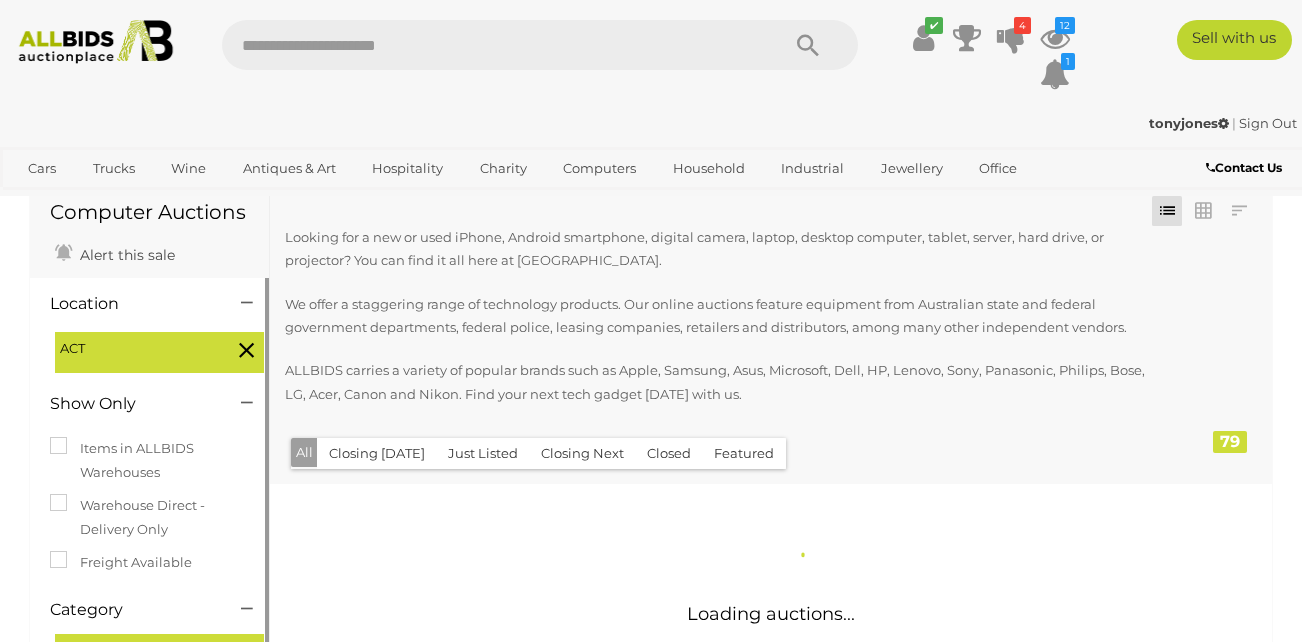 scroll, scrollTop: 0, scrollLeft: 0, axis: both 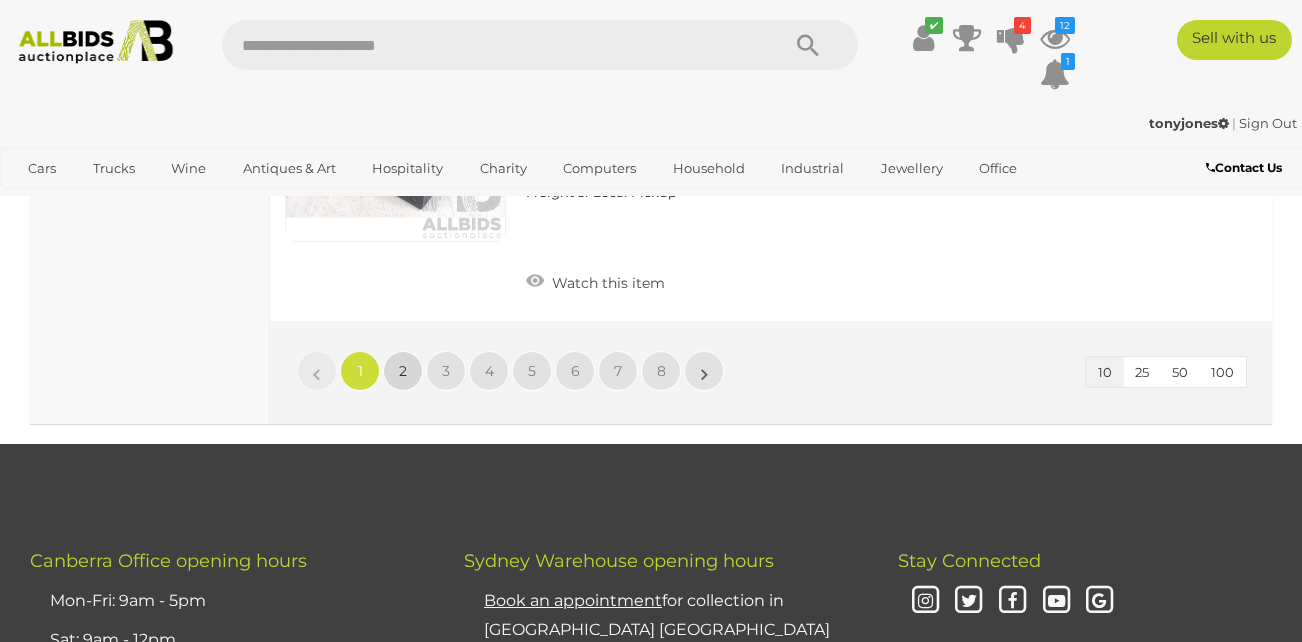 click on "2" at bounding box center (403, 371) 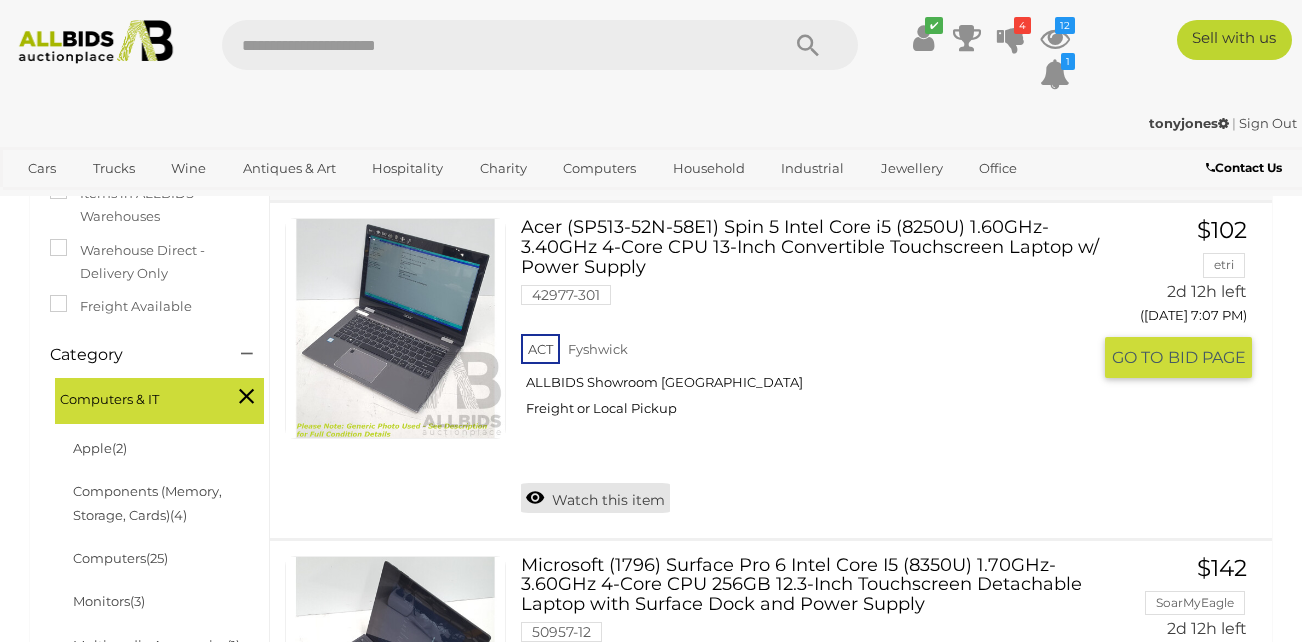 click on "Watch this item" at bounding box center (595, 498) 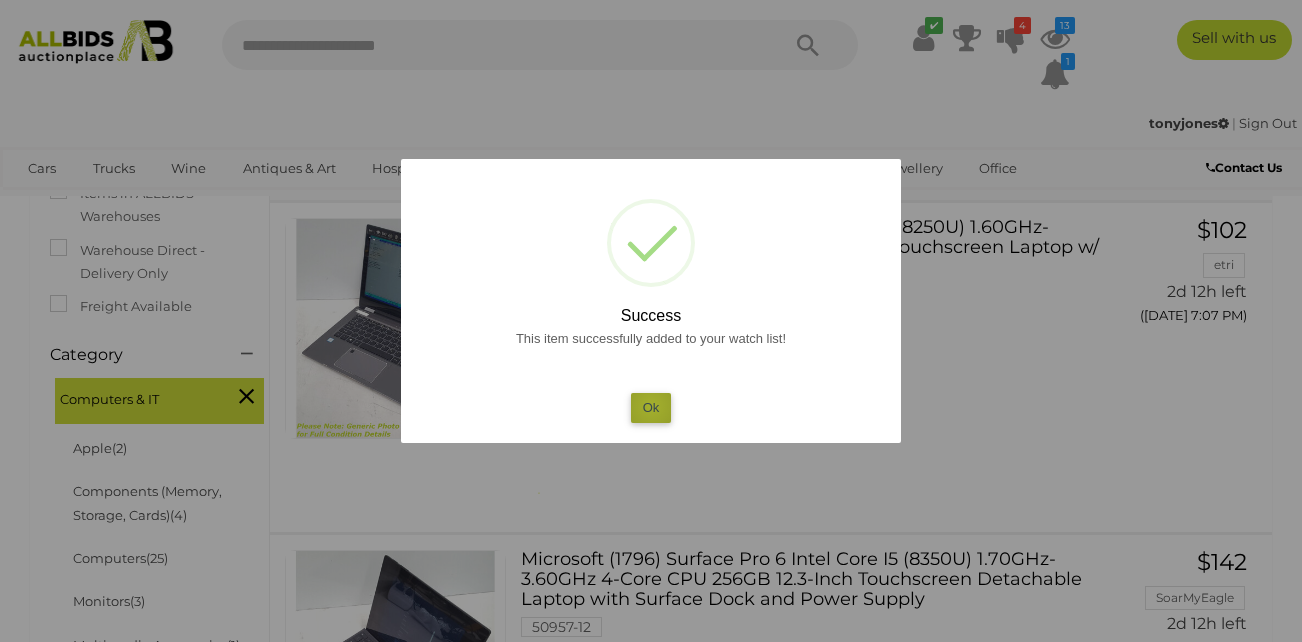 click on "Ok" at bounding box center (651, 407) 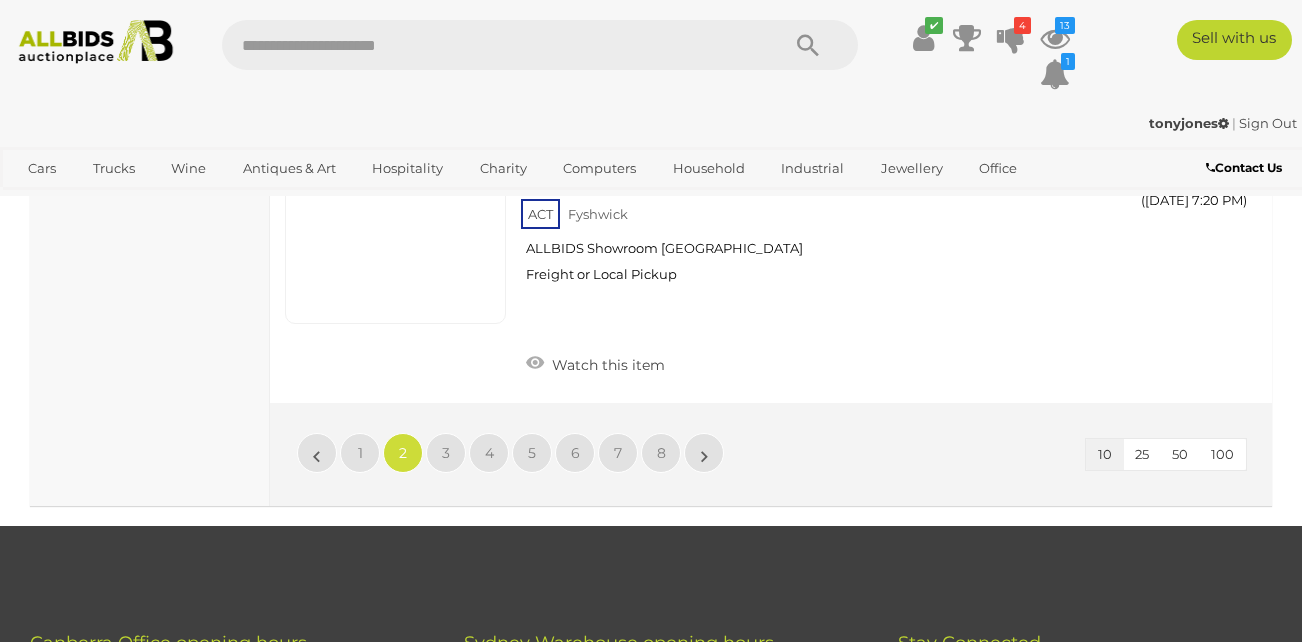 scroll, scrollTop: 3357, scrollLeft: 0, axis: vertical 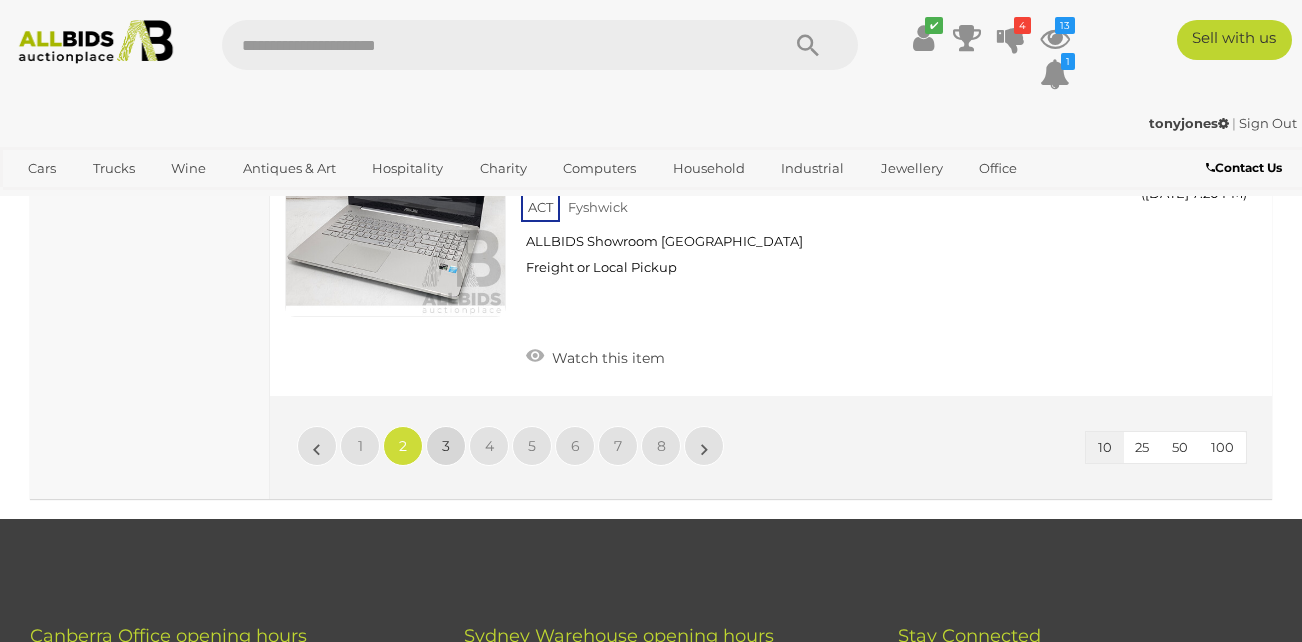 click on "3" at bounding box center (446, 446) 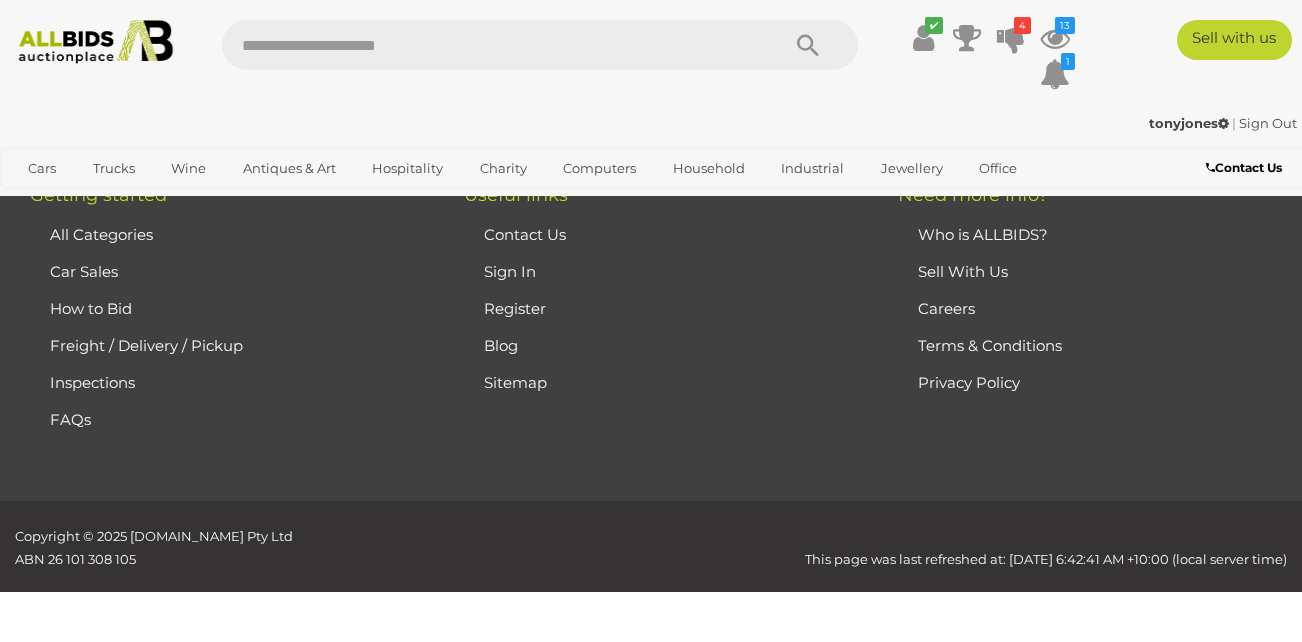 scroll, scrollTop: 336, scrollLeft: 0, axis: vertical 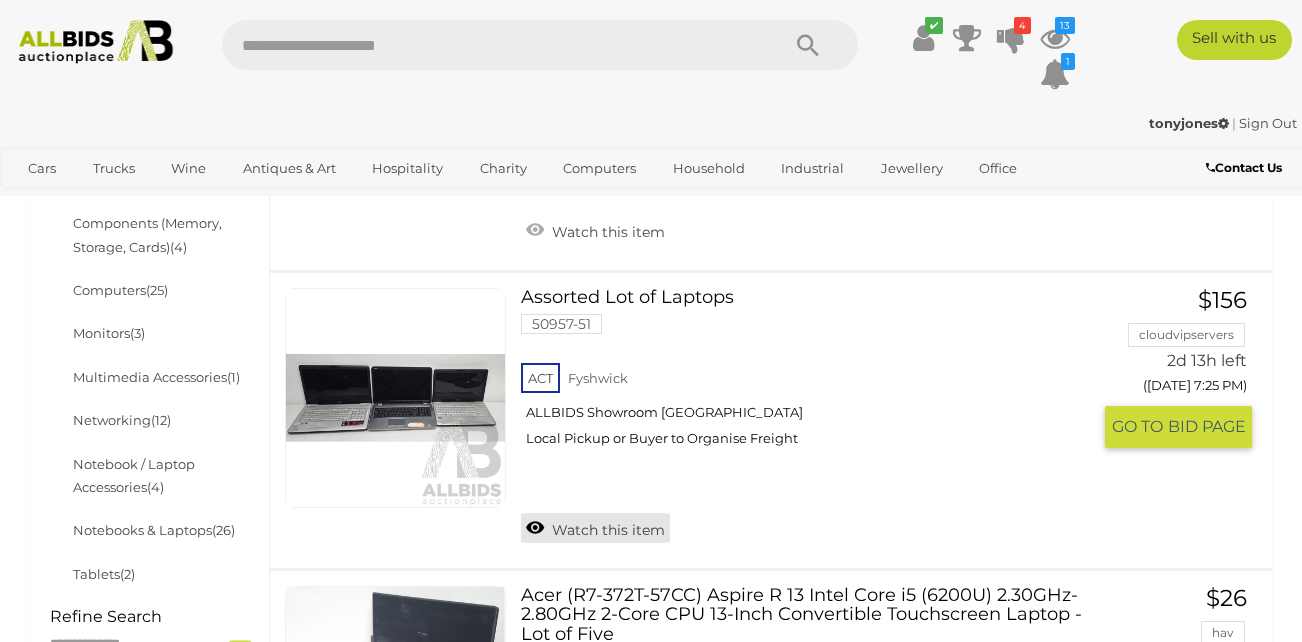 click on "Watch this item" at bounding box center (595, 528) 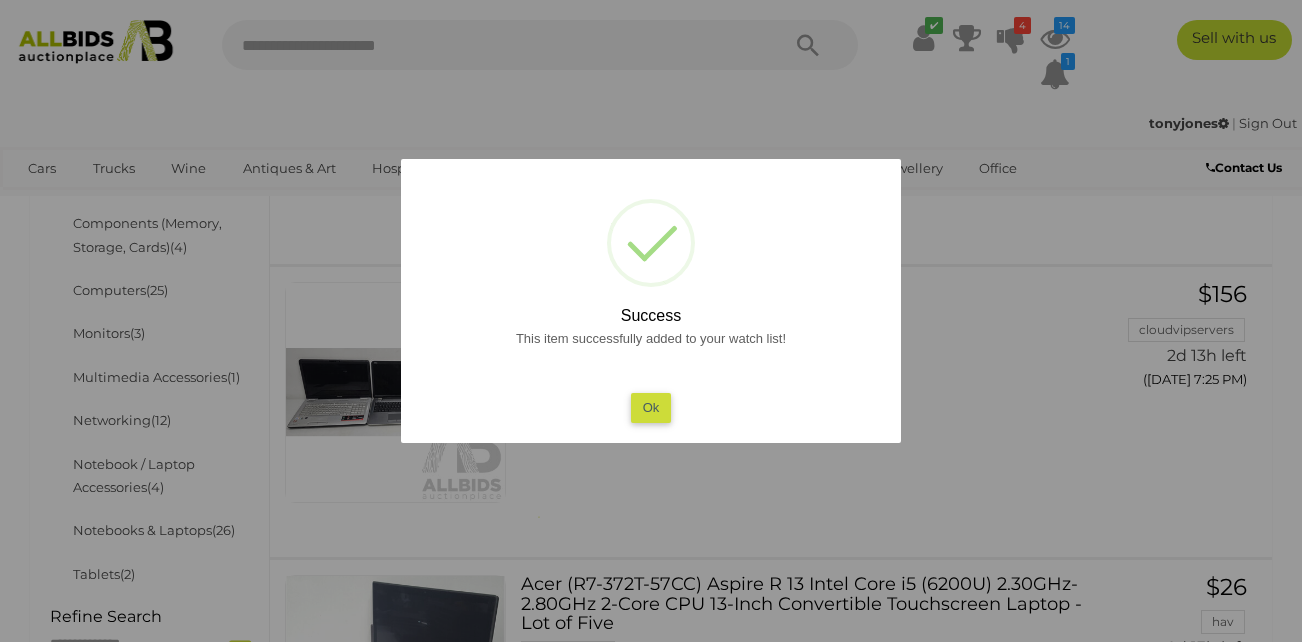 click on "Ok" at bounding box center (651, 407) 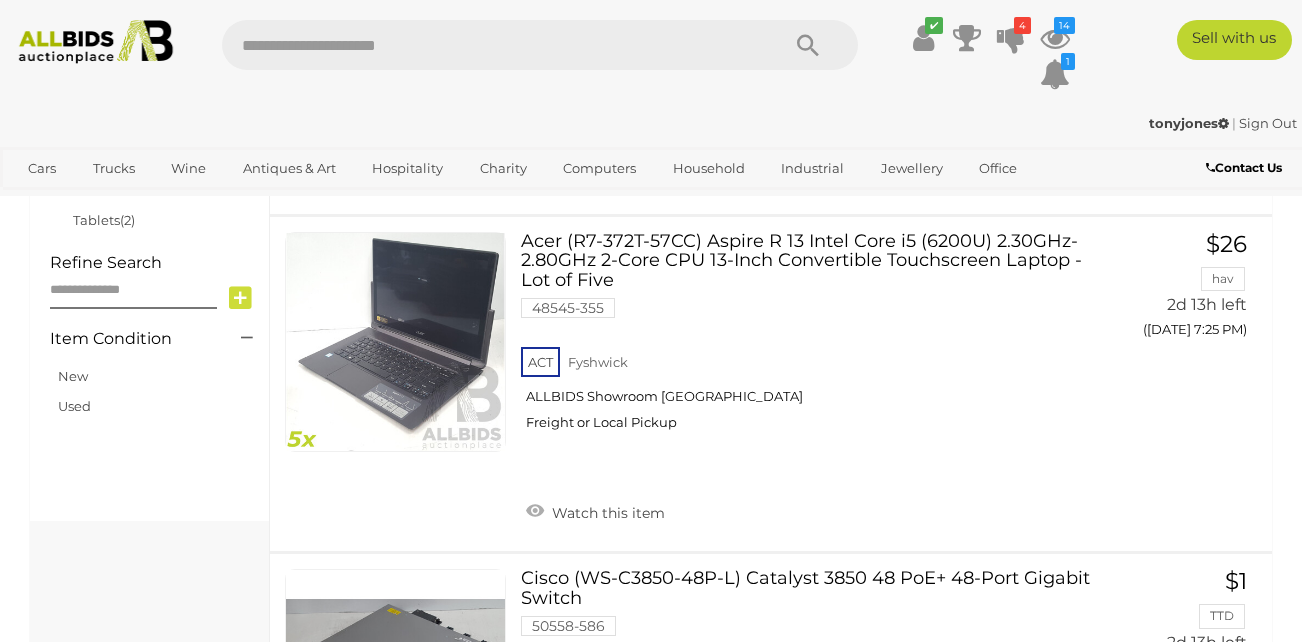 scroll, scrollTop: 935, scrollLeft: 0, axis: vertical 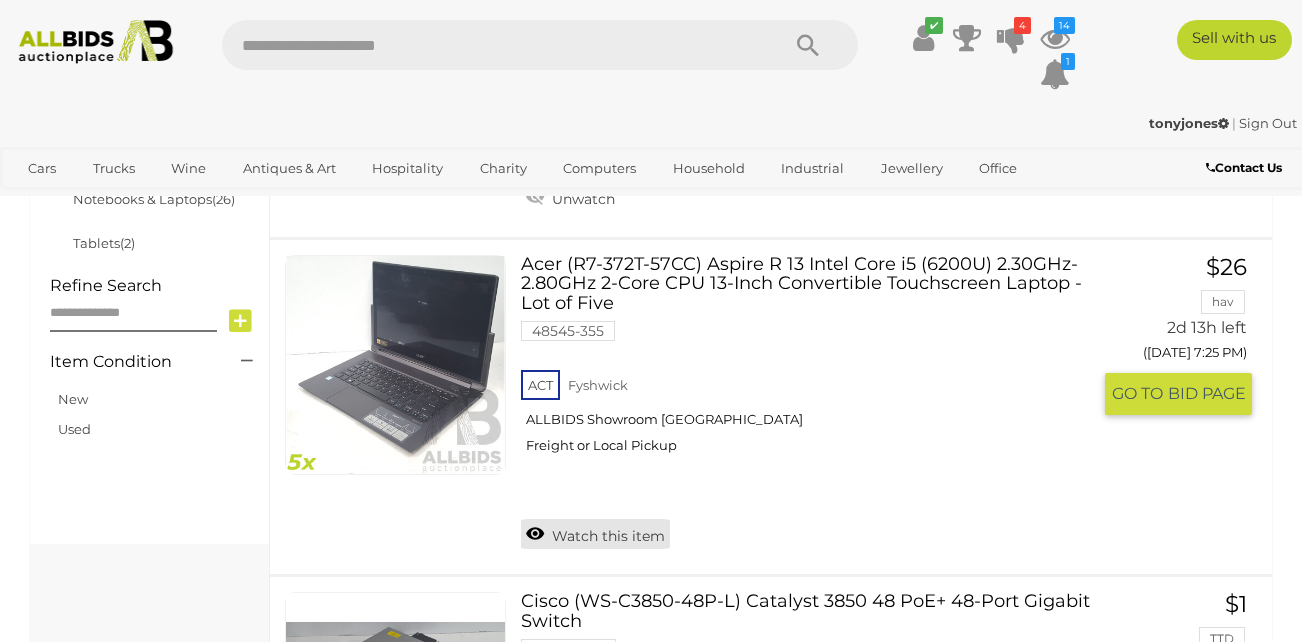 click on "Watch this item" at bounding box center (595, 534) 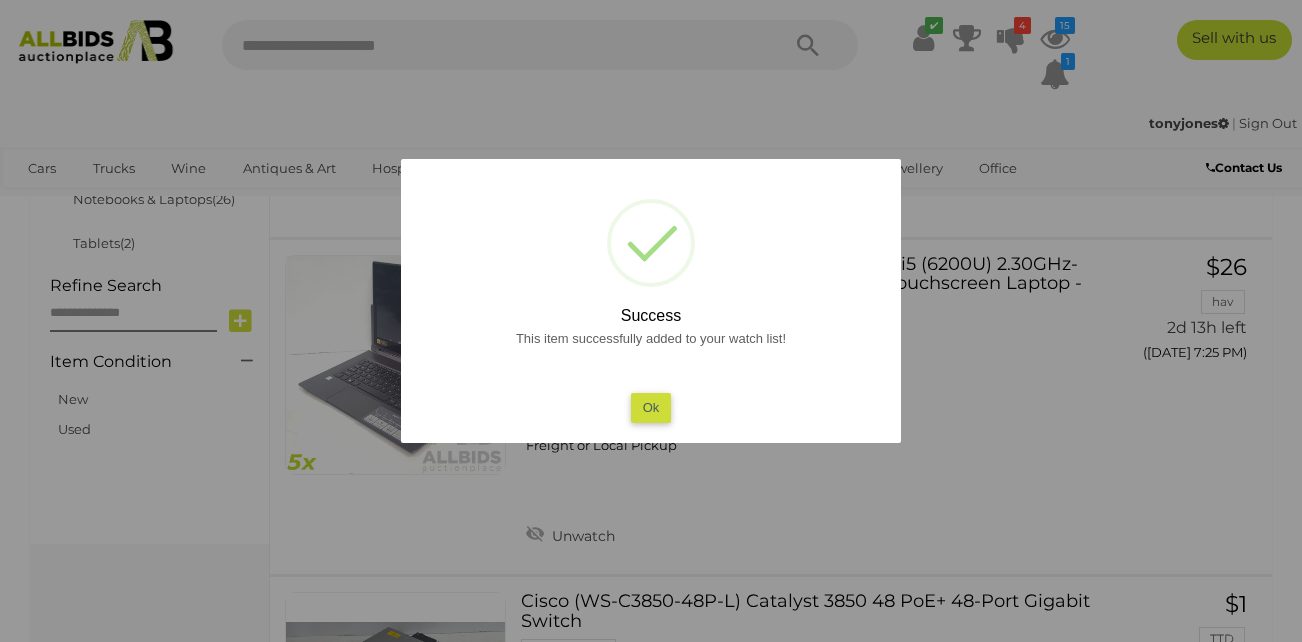 click on "Ok" at bounding box center [651, 407] 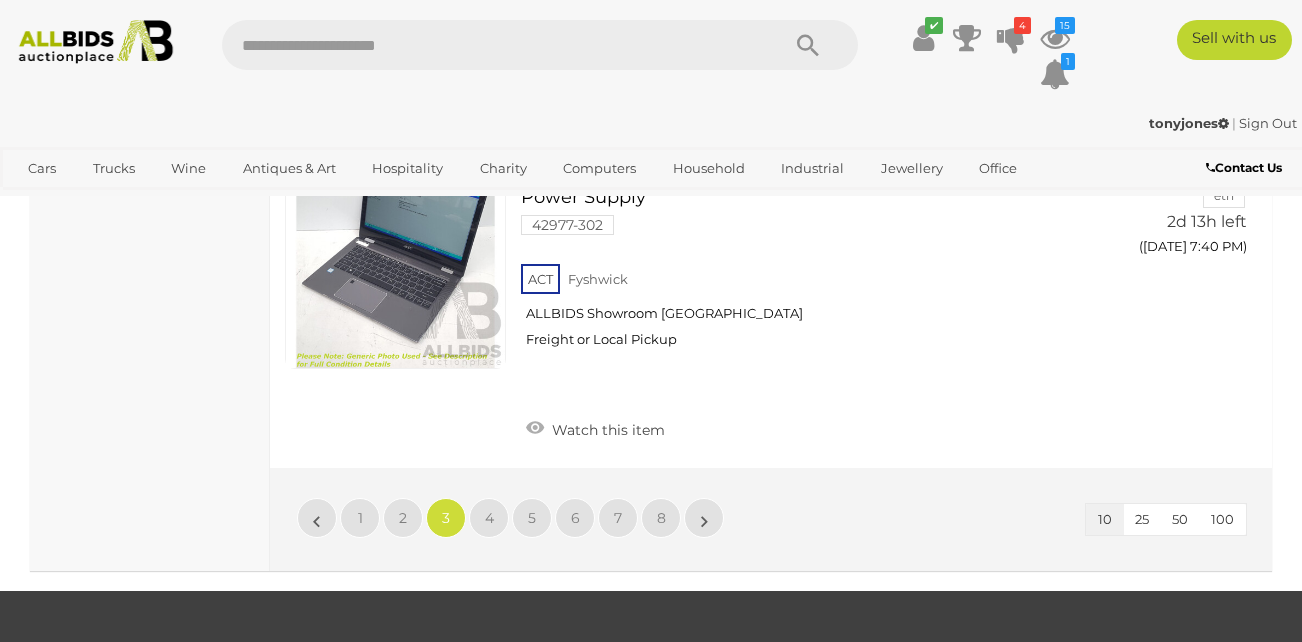 scroll, scrollTop: 3422, scrollLeft: 0, axis: vertical 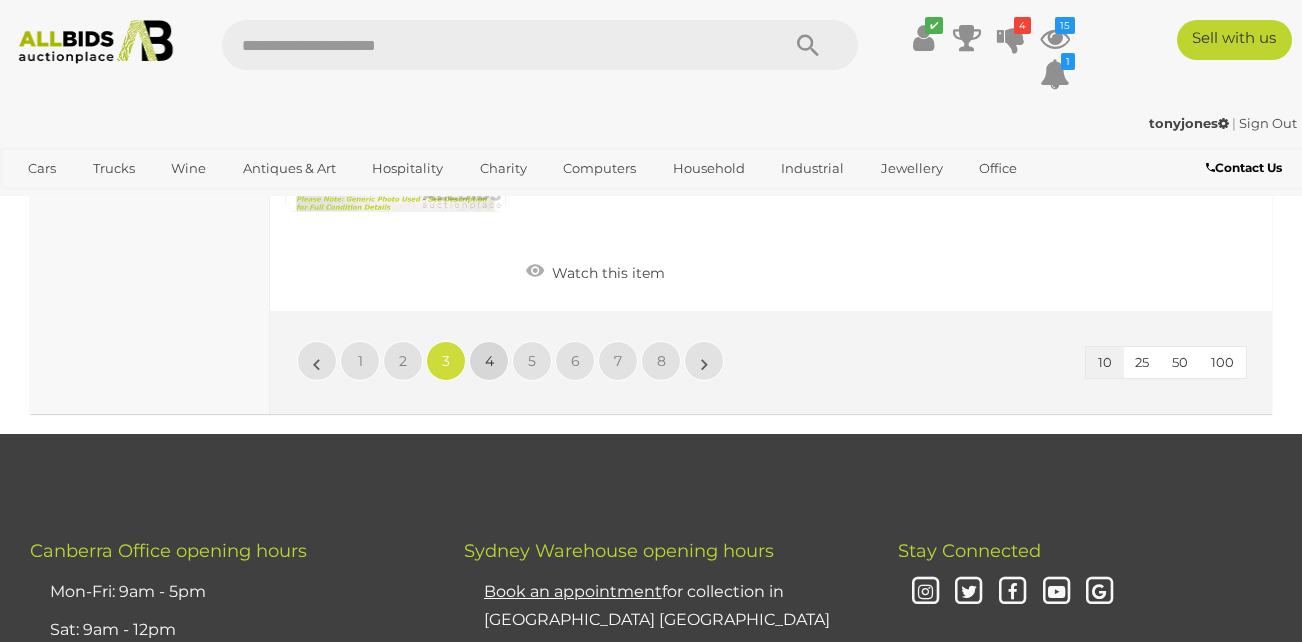 click on "4" at bounding box center (489, 361) 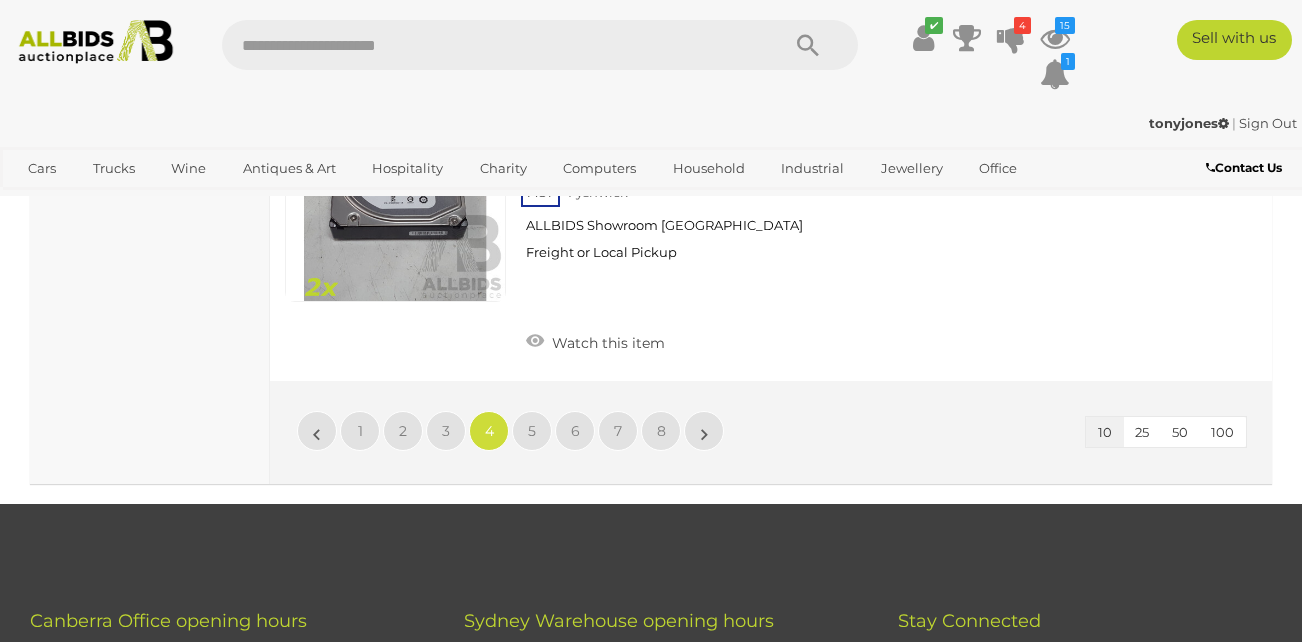 scroll, scrollTop: 3321, scrollLeft: 0, axis: vertical 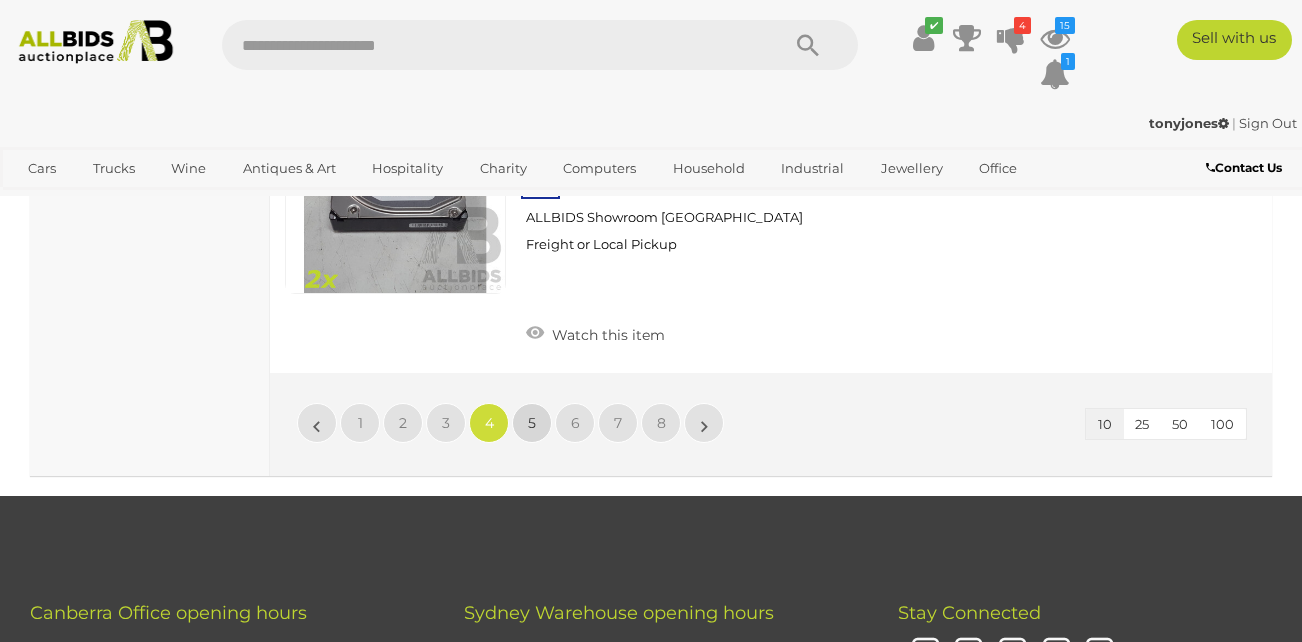 click on "5" at bounding box center (532, 423) 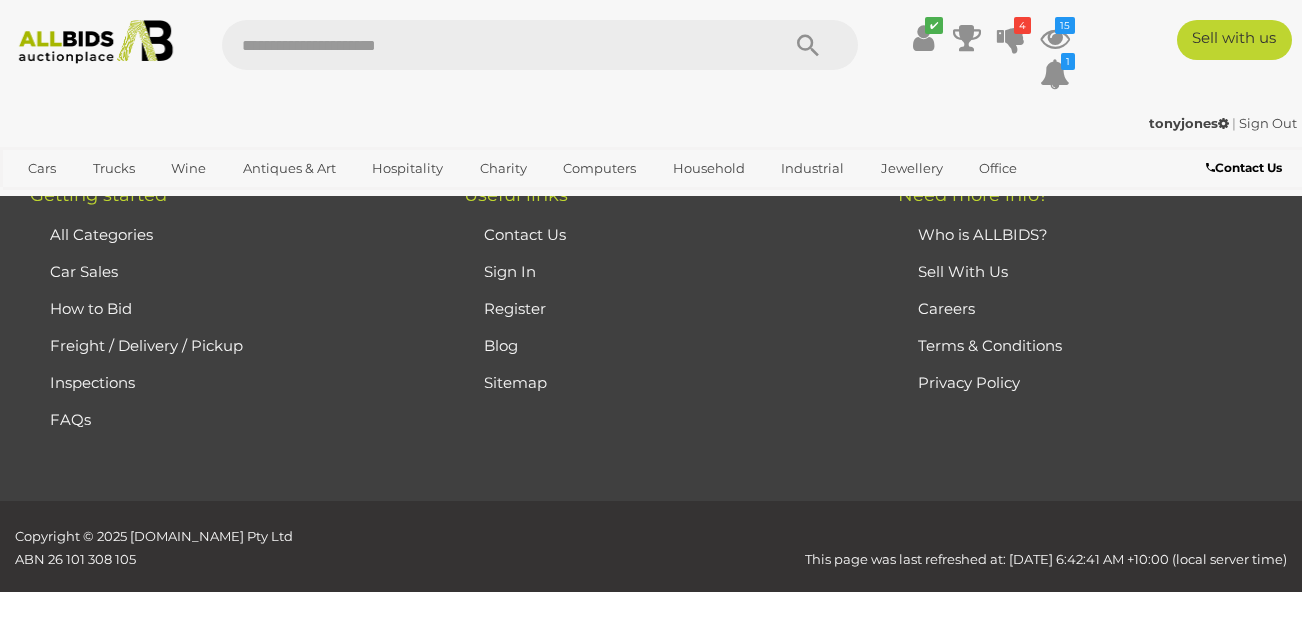 scroll, scrollTop: 336, scrollLeft: 0, axis: vertical 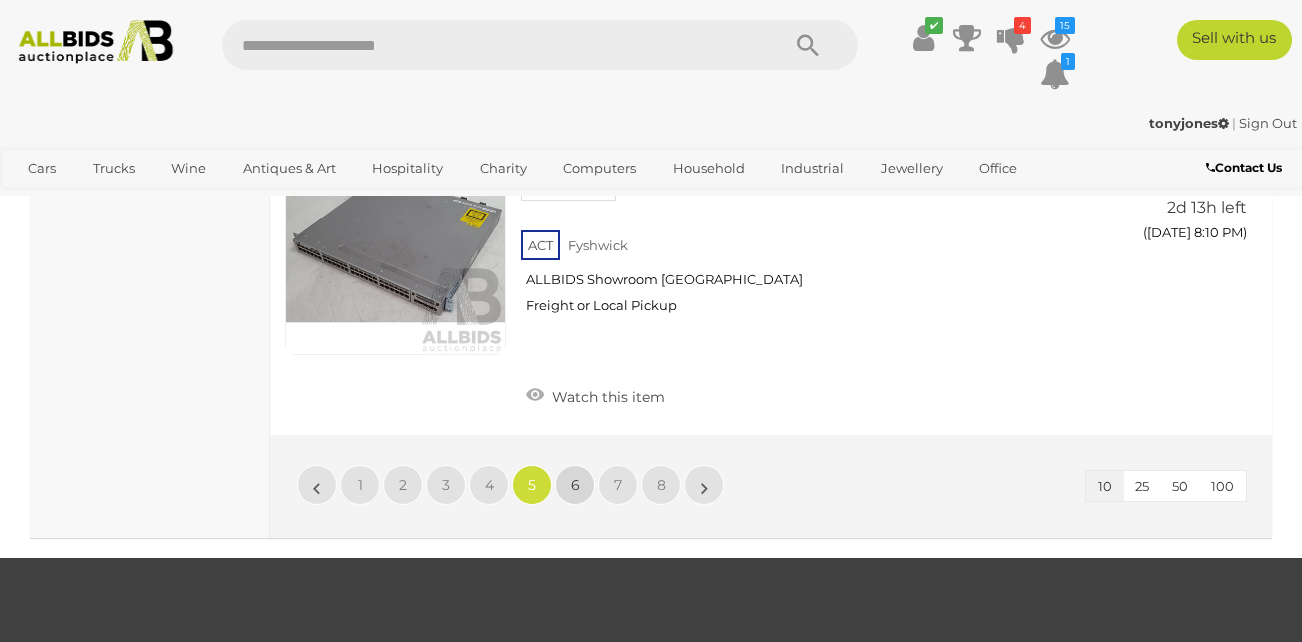 click on "6" at bounding box center [575, 485] 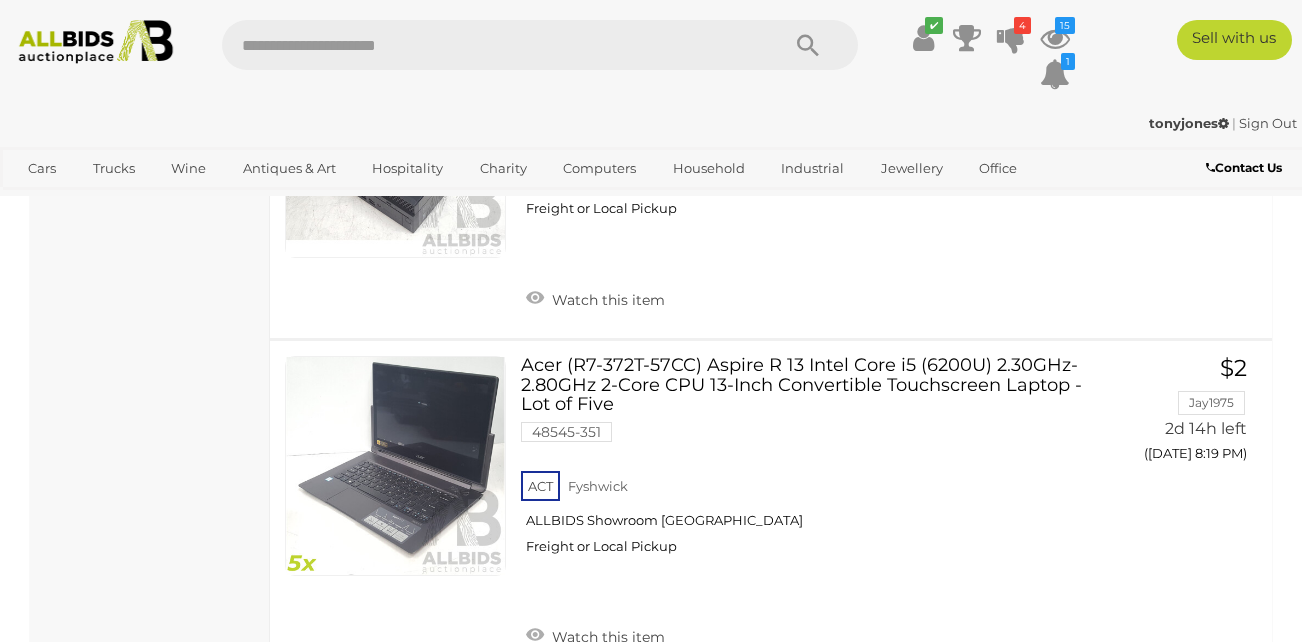 scroll, scrollTop: 1572, scrollLeft: 0, axis: vertical 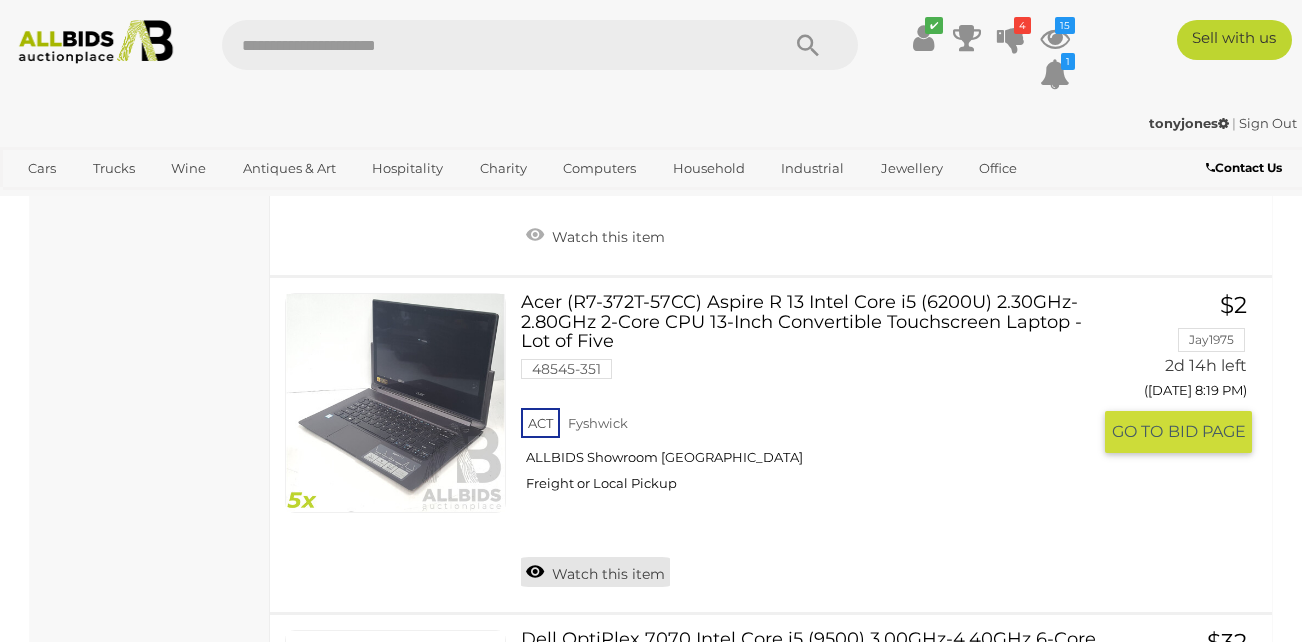 click on "Watch this item" at bounding box center (595, 572) 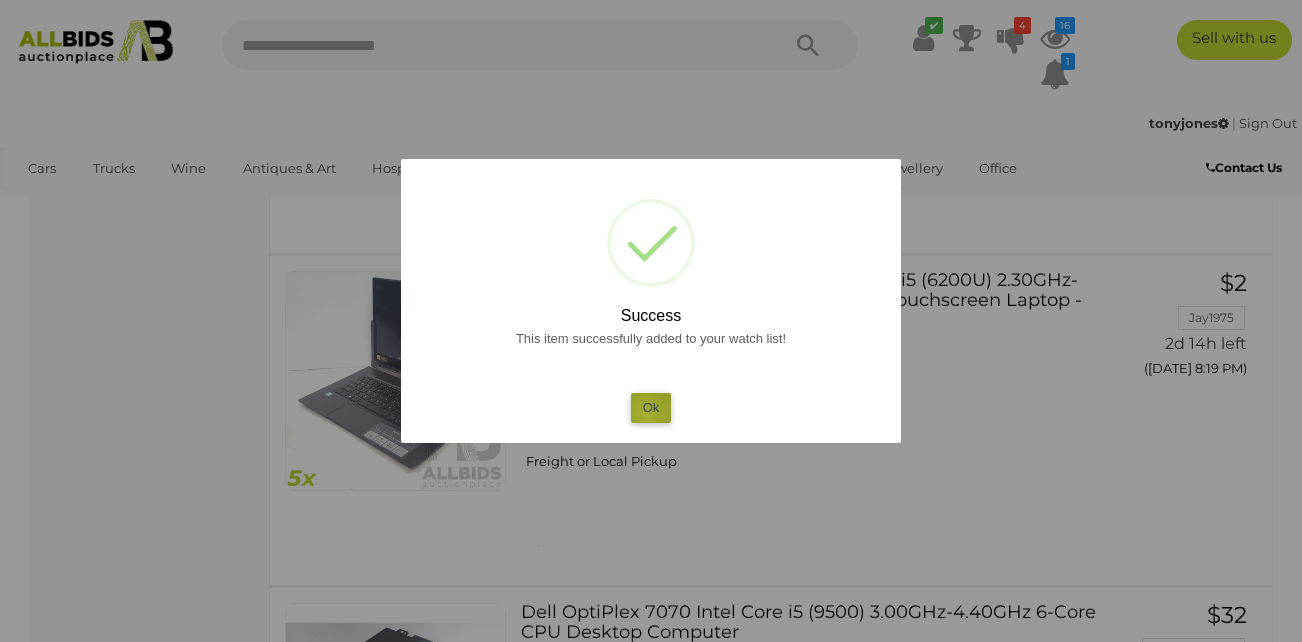 click on "Ok" at bounding box center [651, 407] 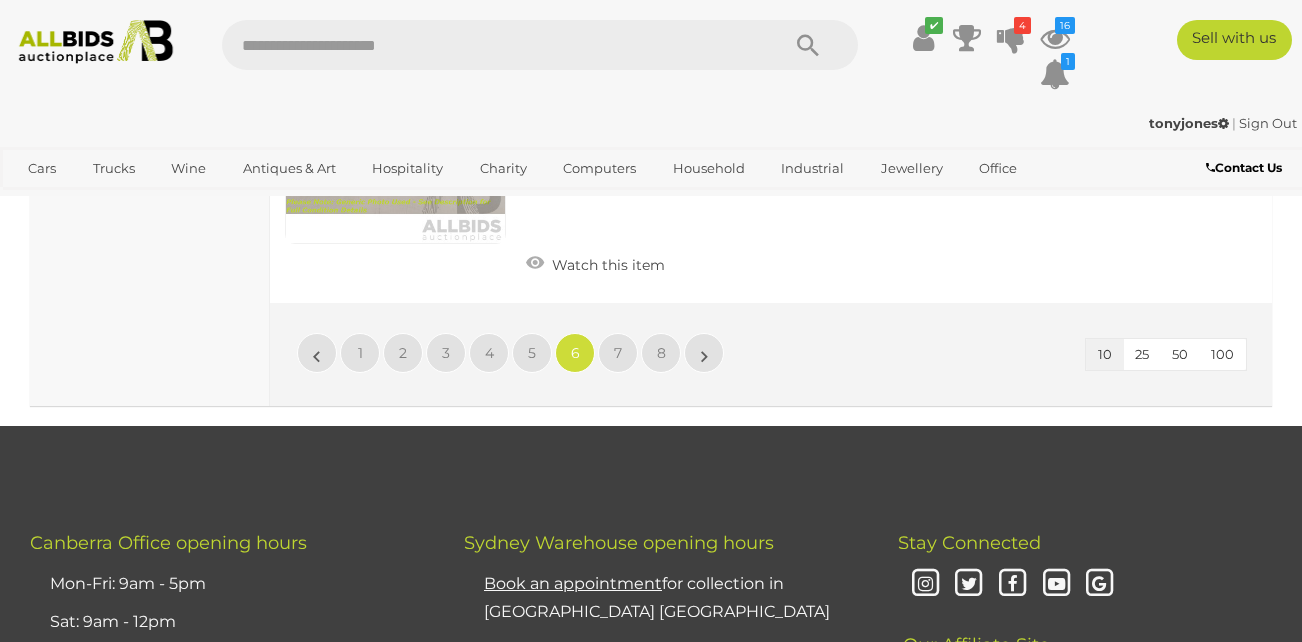 scroll, scrollTop: 3446, scrollLeft: 0, axis: vertical 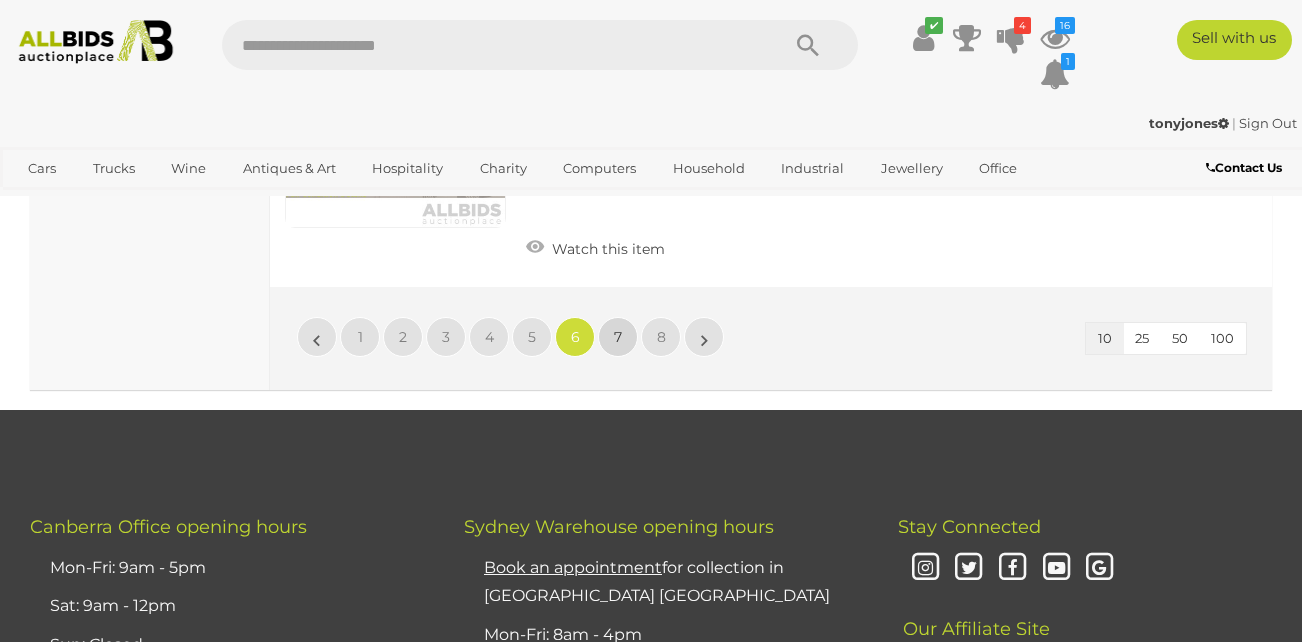 click on "7" at bounding box center [618, 337] 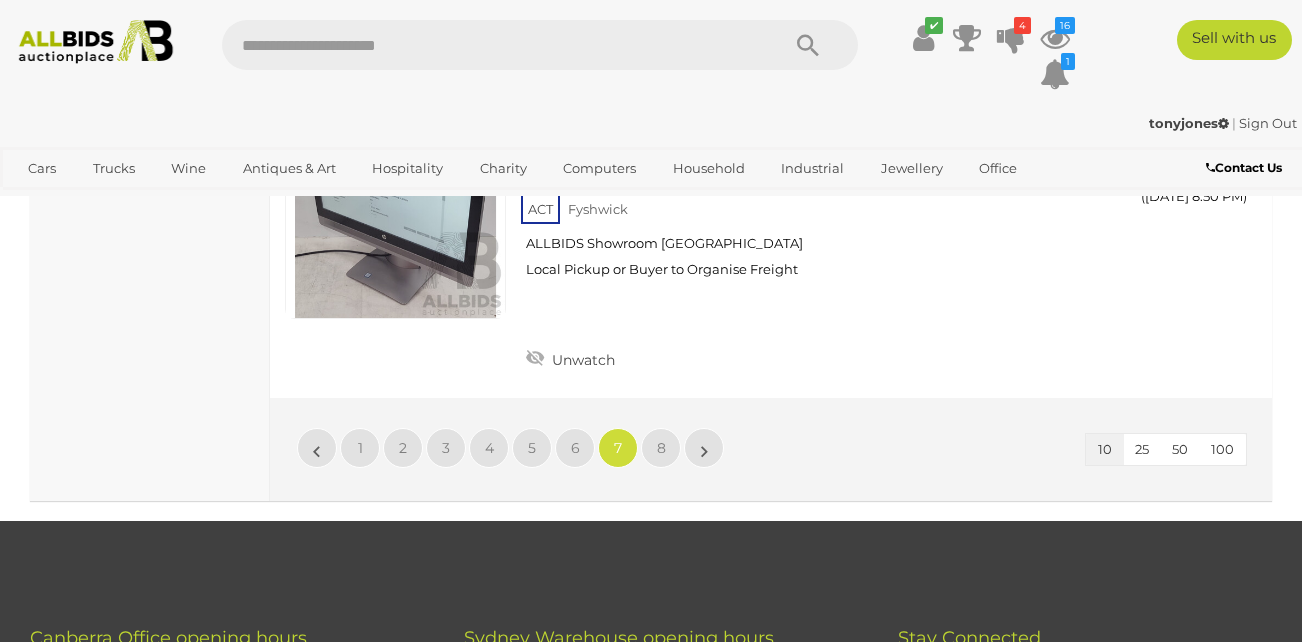 scroll, scrollTop: 3244, scrollLeft: 0, axis: vertical 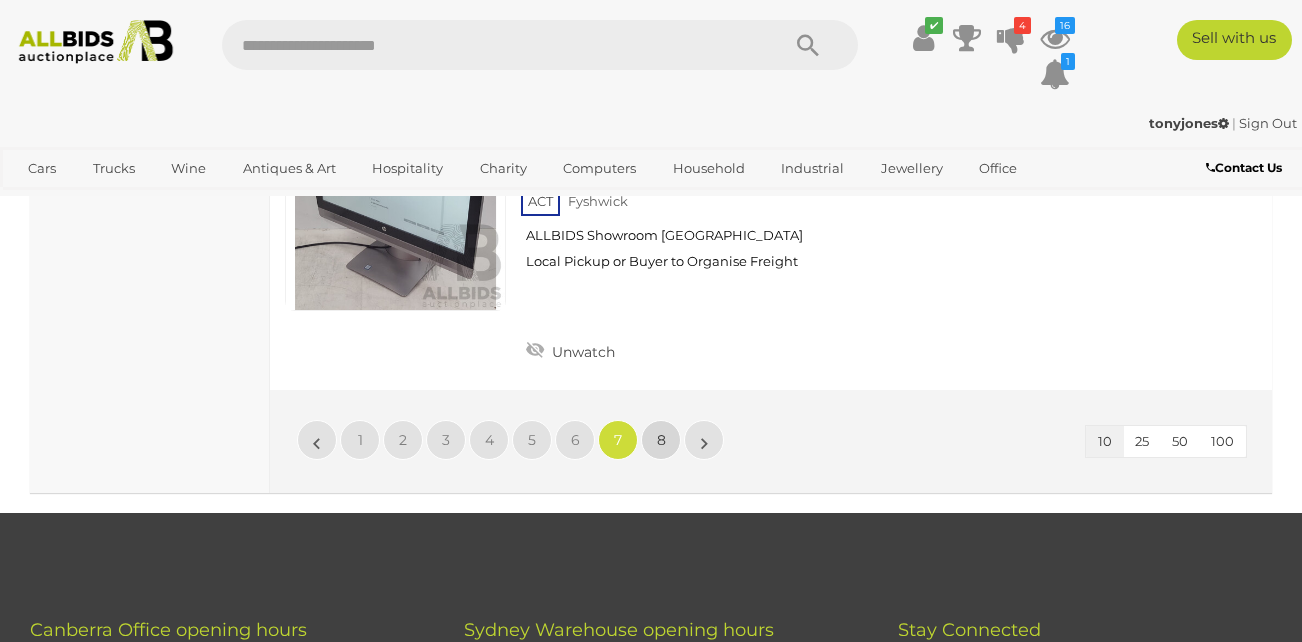 click on "8" at bounding box center (661, 440) 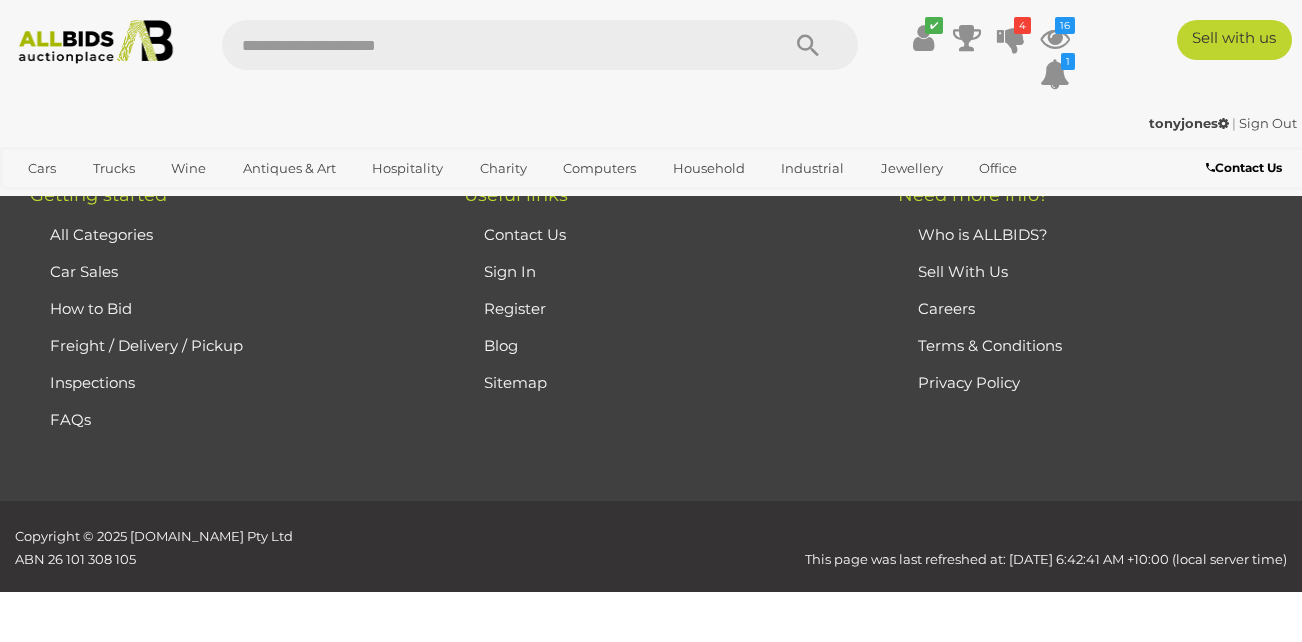 scroll, scrollTop: 336, scrollLeft: 0, axis: vertical 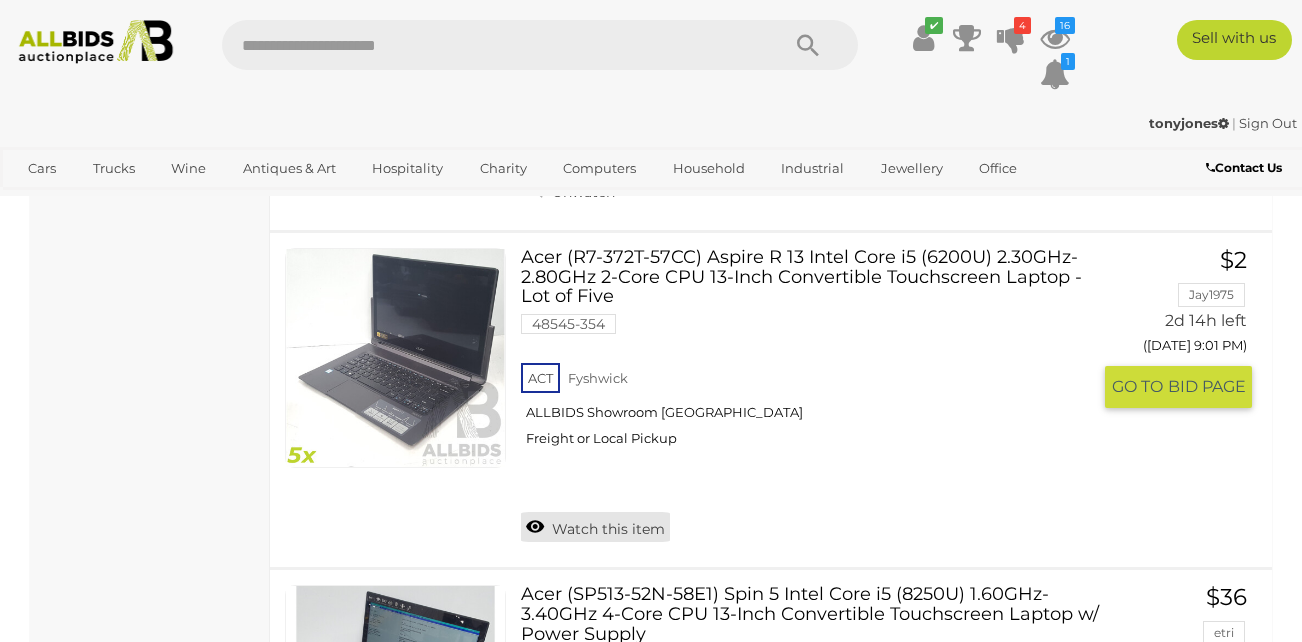 click on "Watch this item" at bounding box center (595, 527) 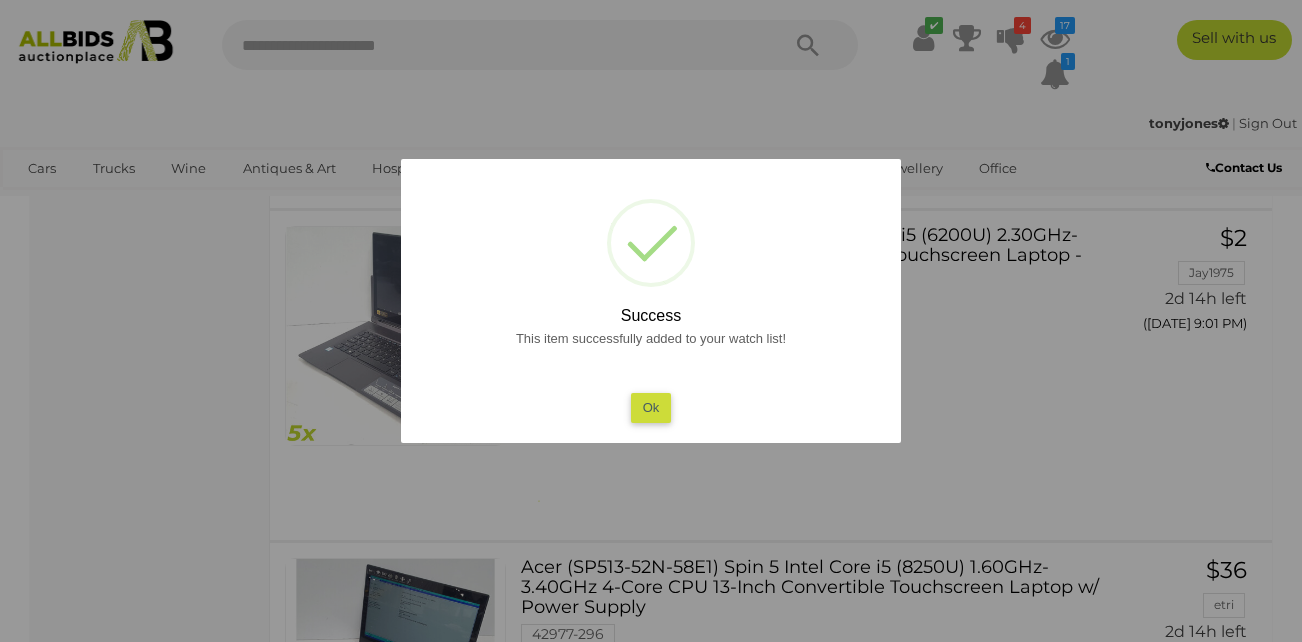 click on "Ok" at bounding box center (651, 407) 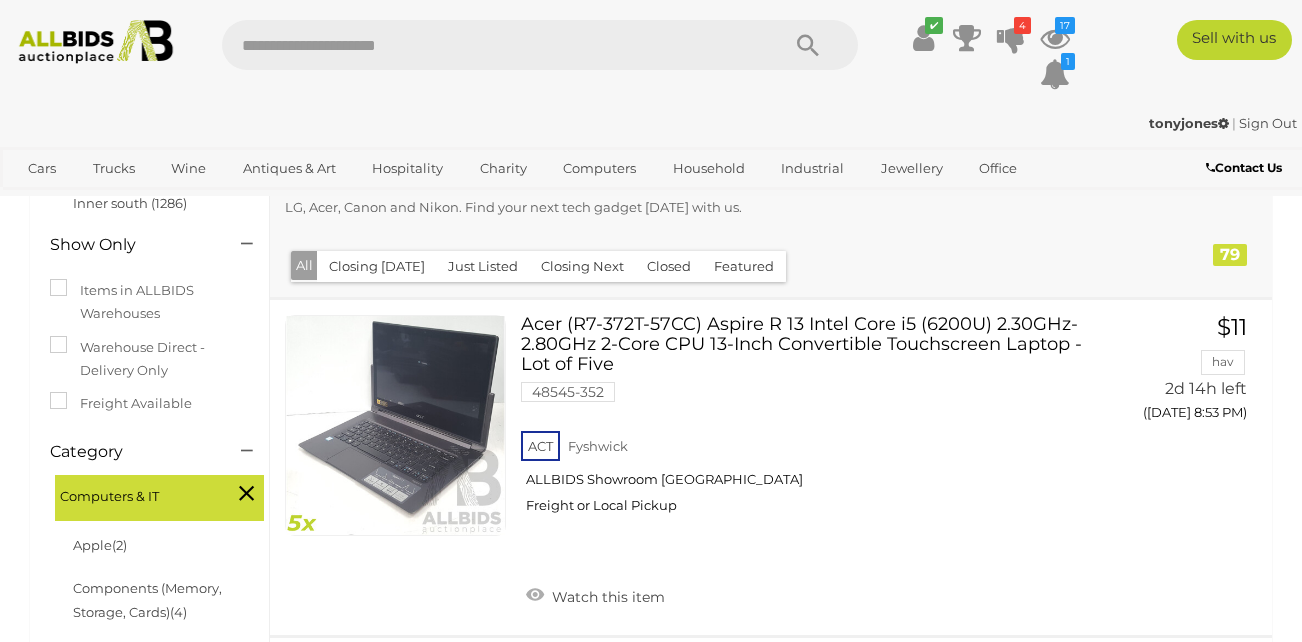 scroll, scrollTop: 231, scrollLeft: 0, axis: vertical 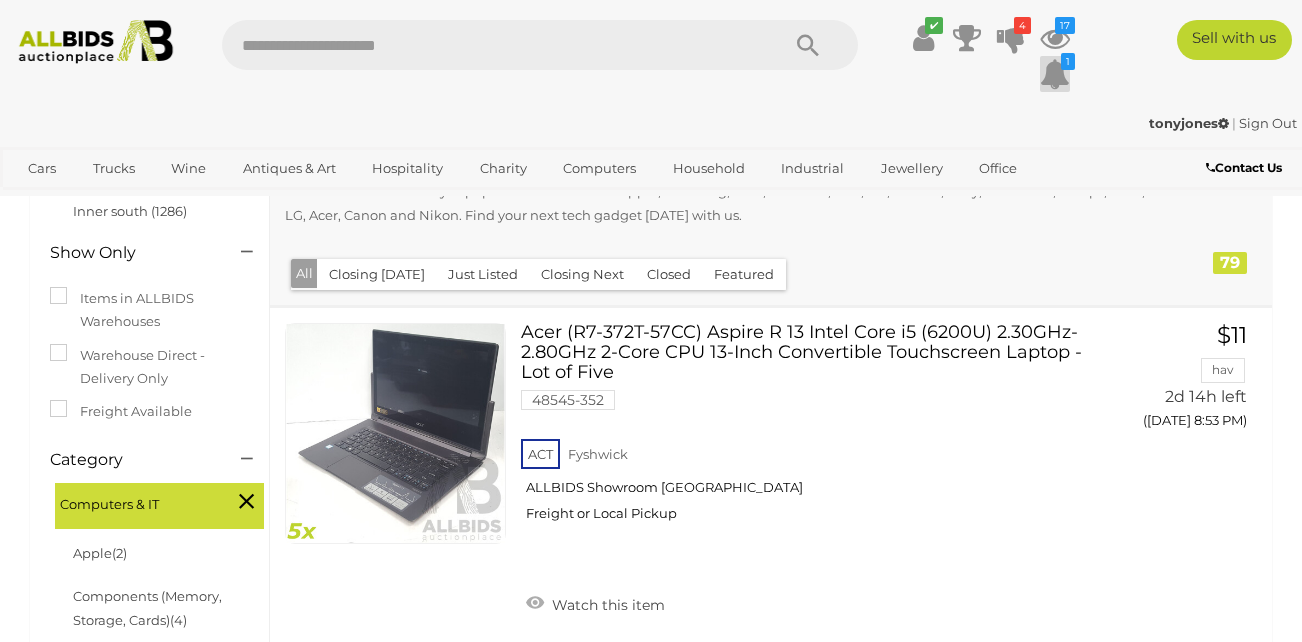 click at bounding box center (1055, 74) 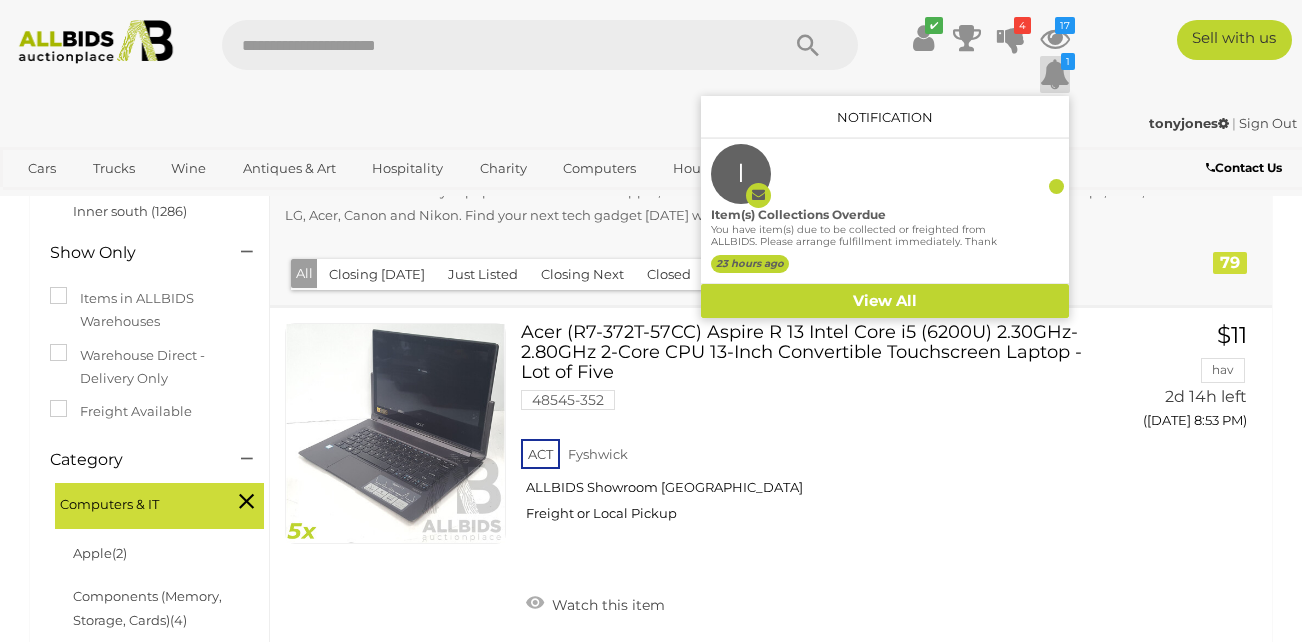 click on "1" at bounding box center (1068, 61) 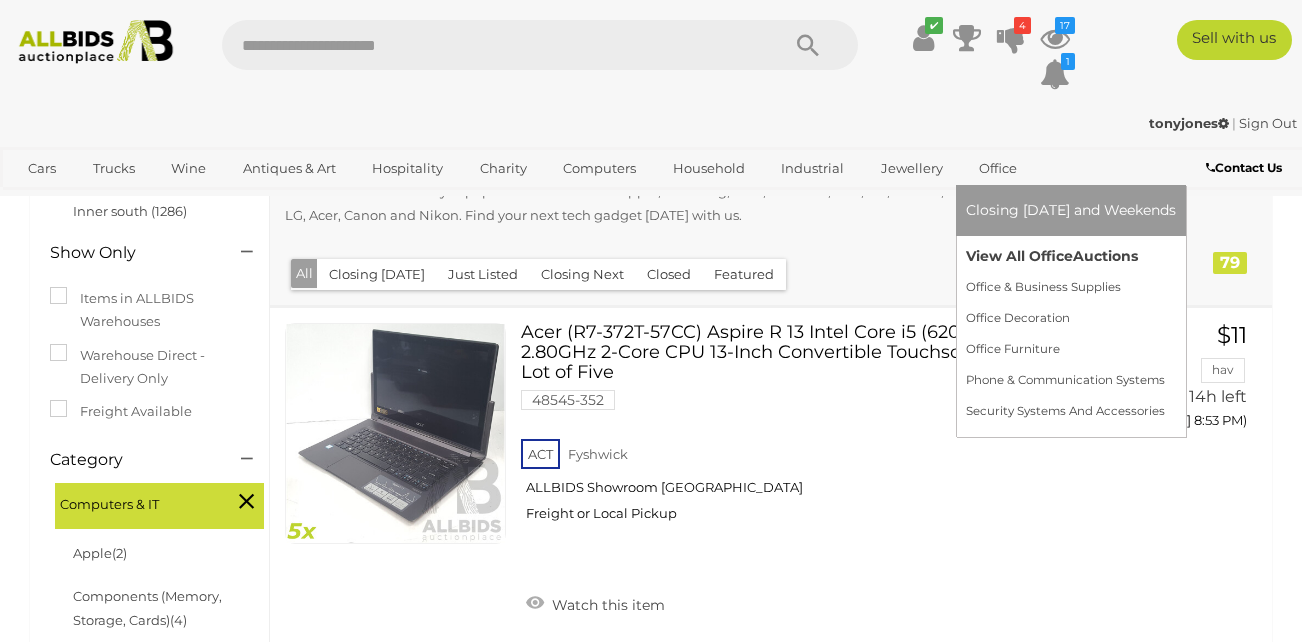 click on "View All Office  Auctions" at bounding box center [1071, 256] 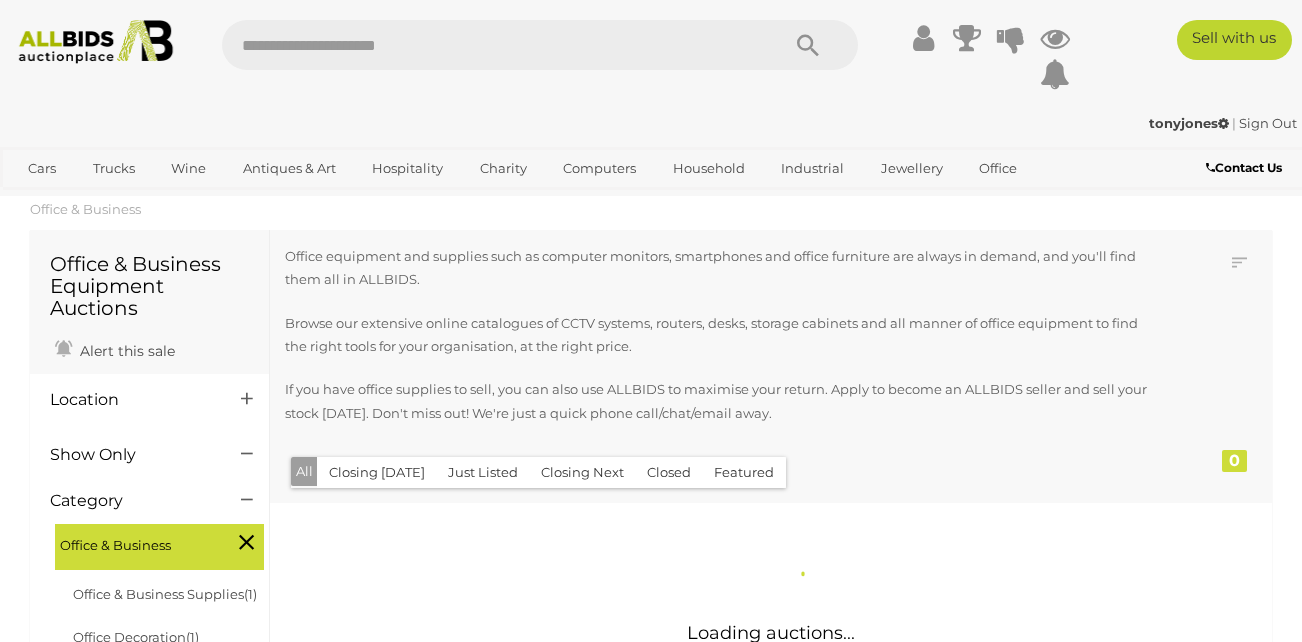 scroll, scrollTop: 0, scrollLeft: 0, axis: both 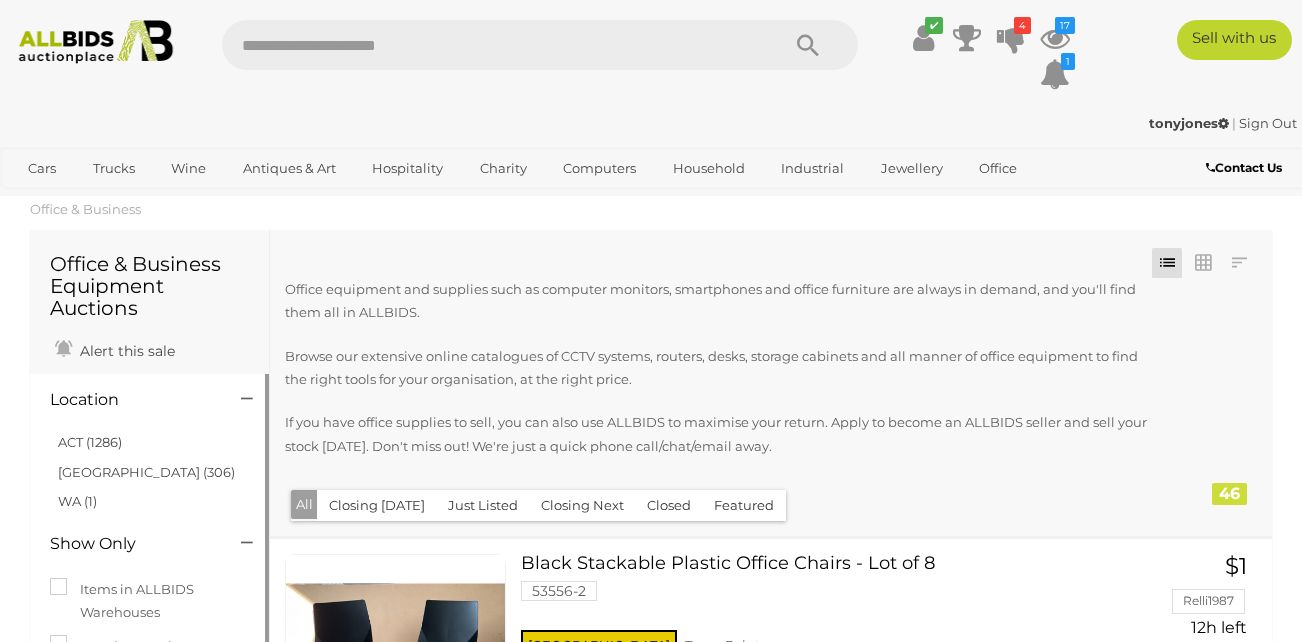 click on "ACT (1286)" at bounding box center [90, 442] 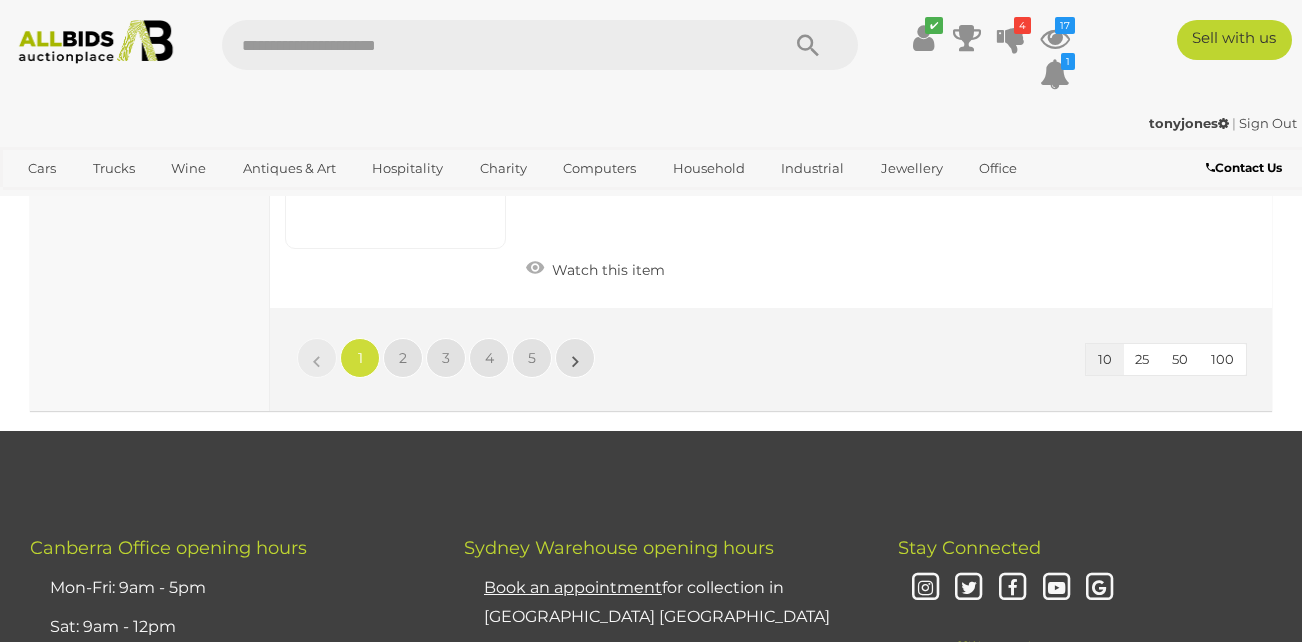scroll, scrollTop: 3313, scrollLeft: 0, axis: vertical 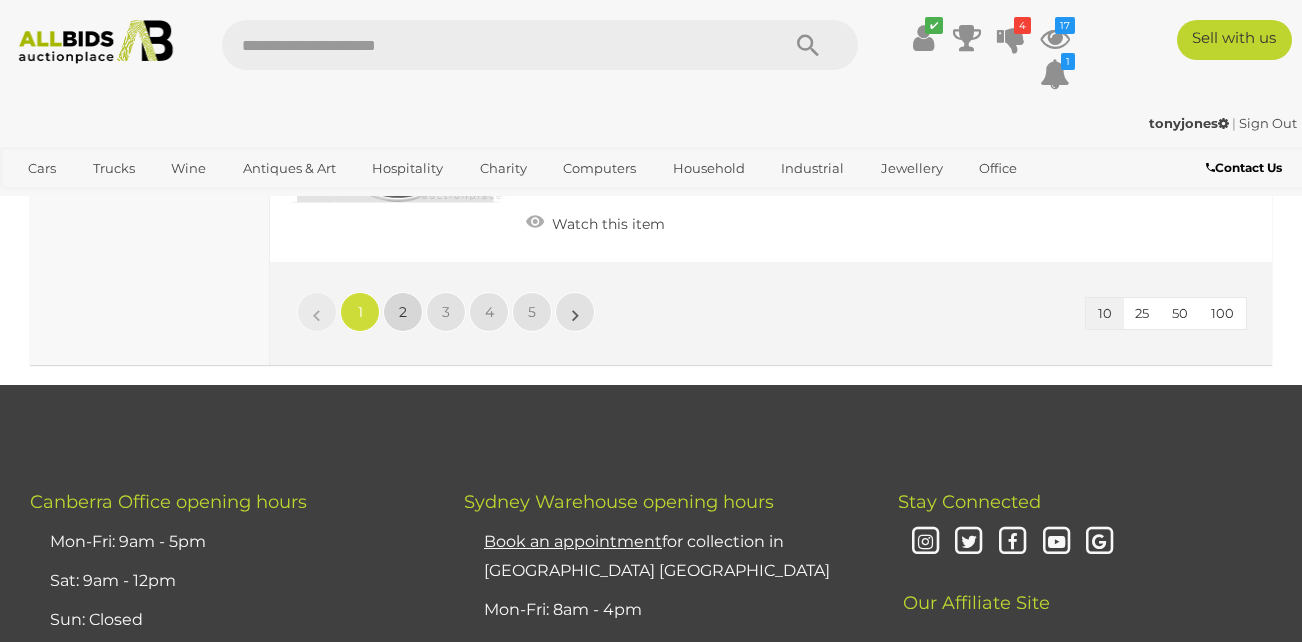 click on "2" at bounding box center (403, 312) 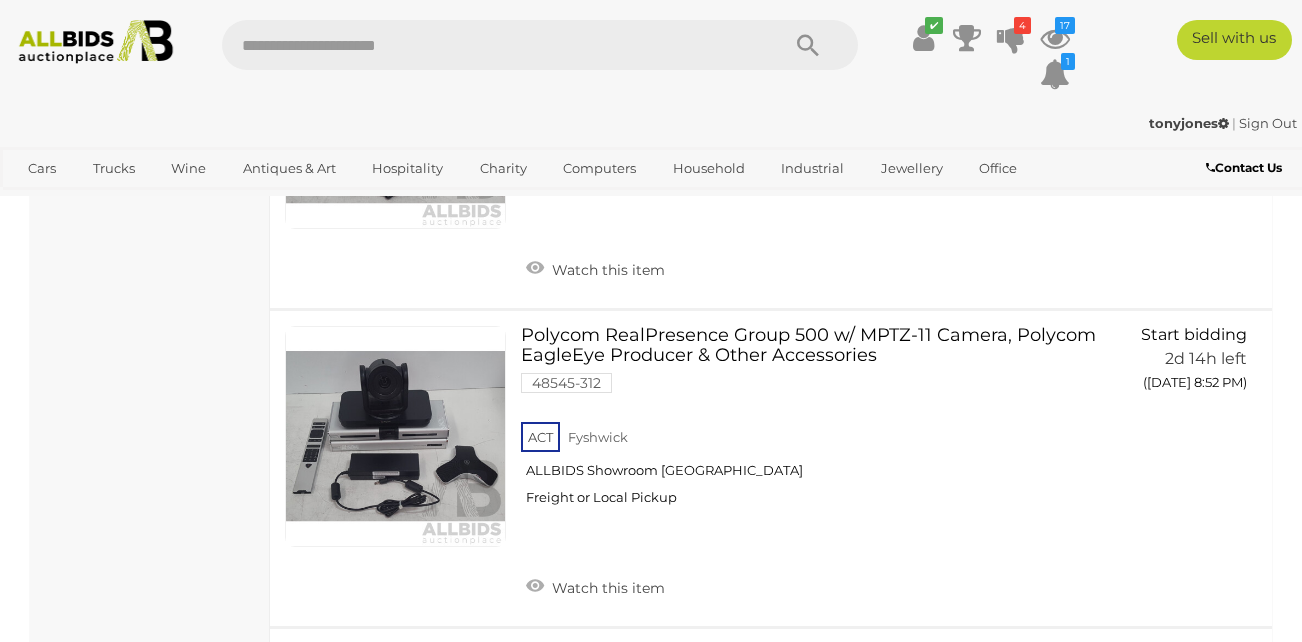scroll, scrollTop: 2366, scrollLeft: 0, axis: vertical 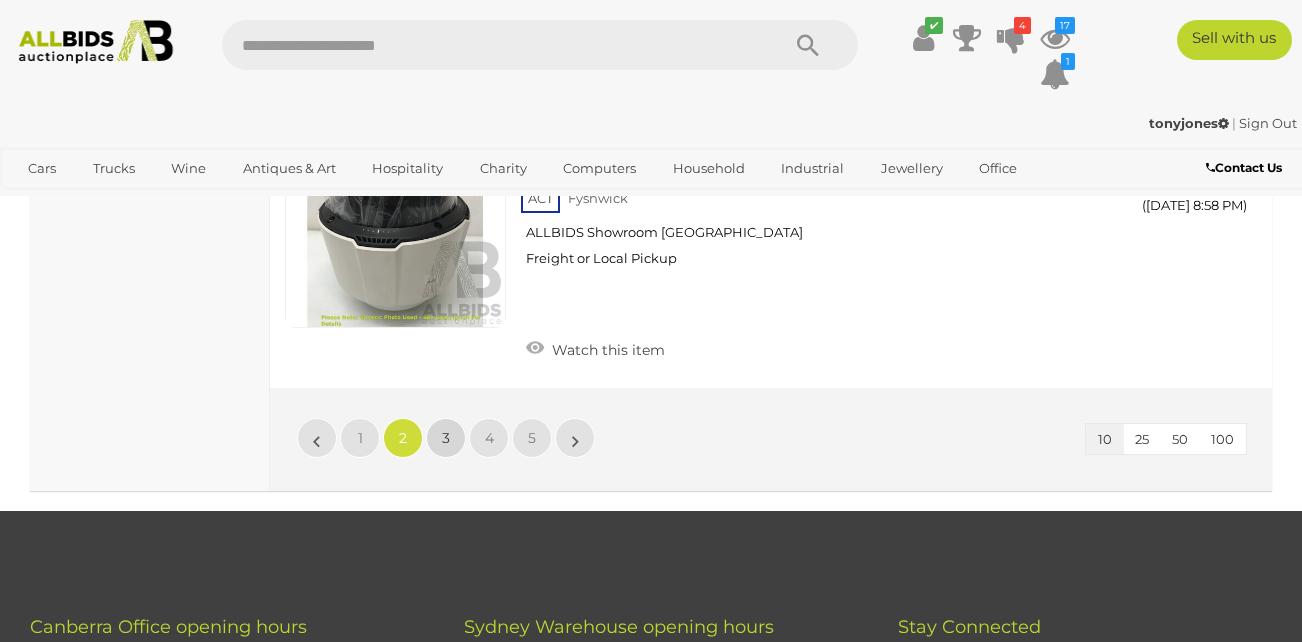 click on "3" at bounding box center [446, 438] 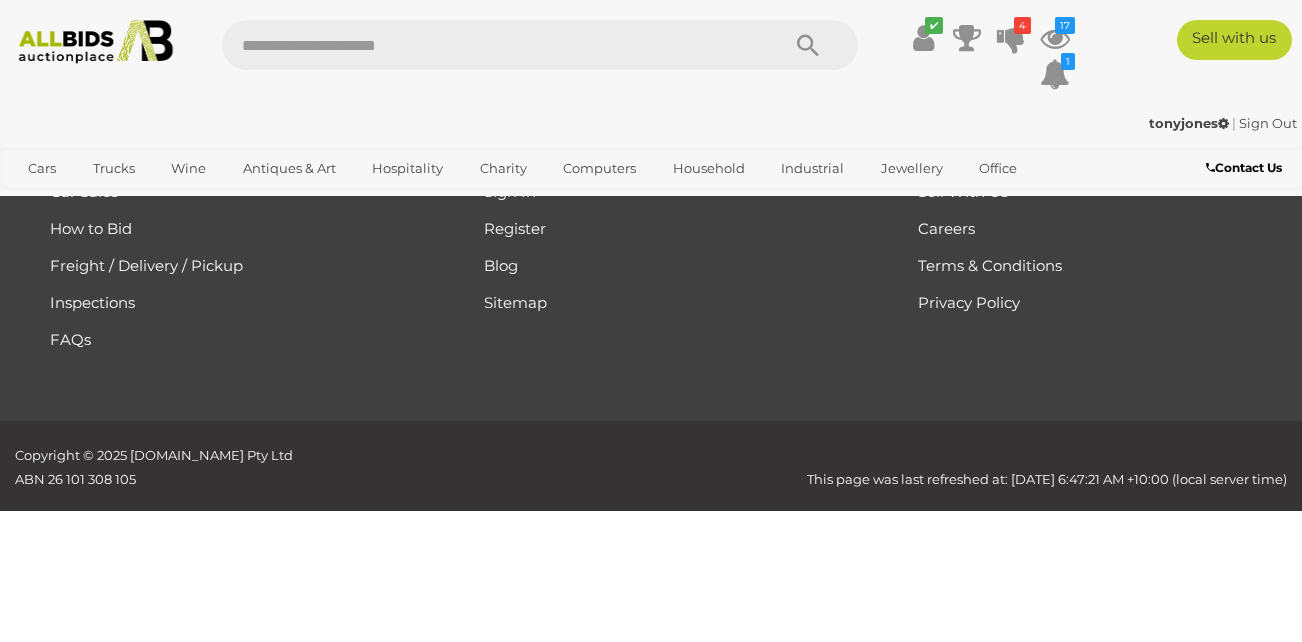 scroll, scrollTop: 336, scrollLeft: 0, axis: vertical 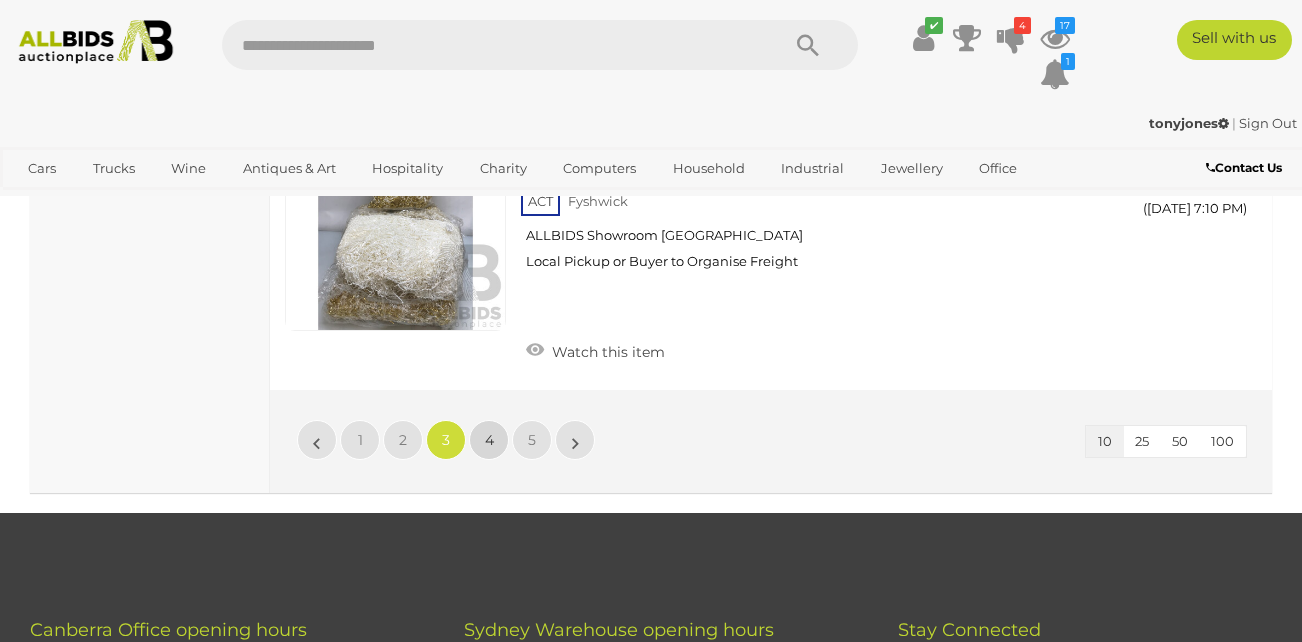 click on "4" at bounding box center [489, 440] 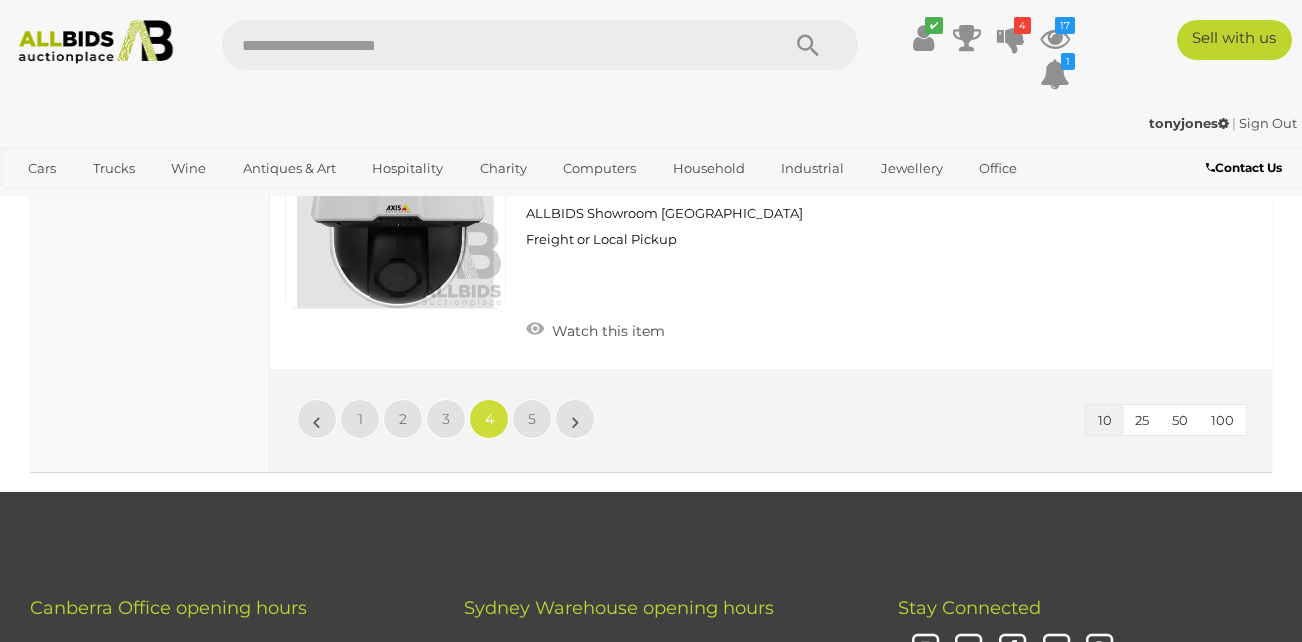 scroll, scrollTop: 3154, scrollLeft: 0, axis: vertical 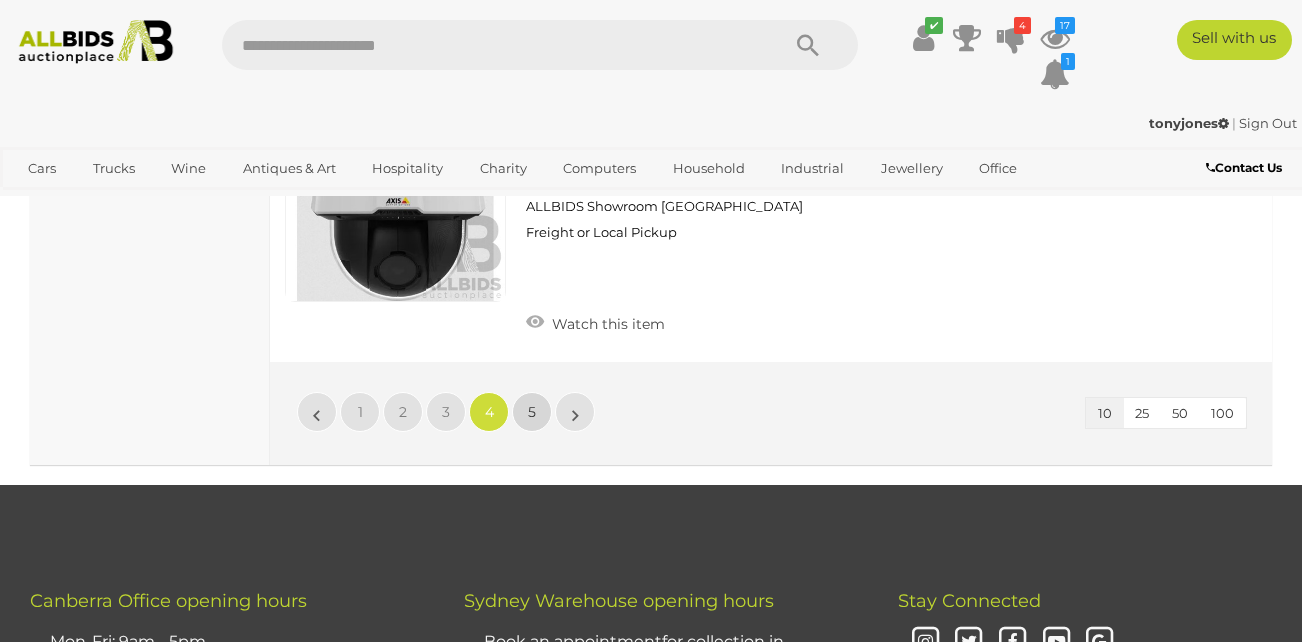 click on "5" at bounding box center [532, 412] 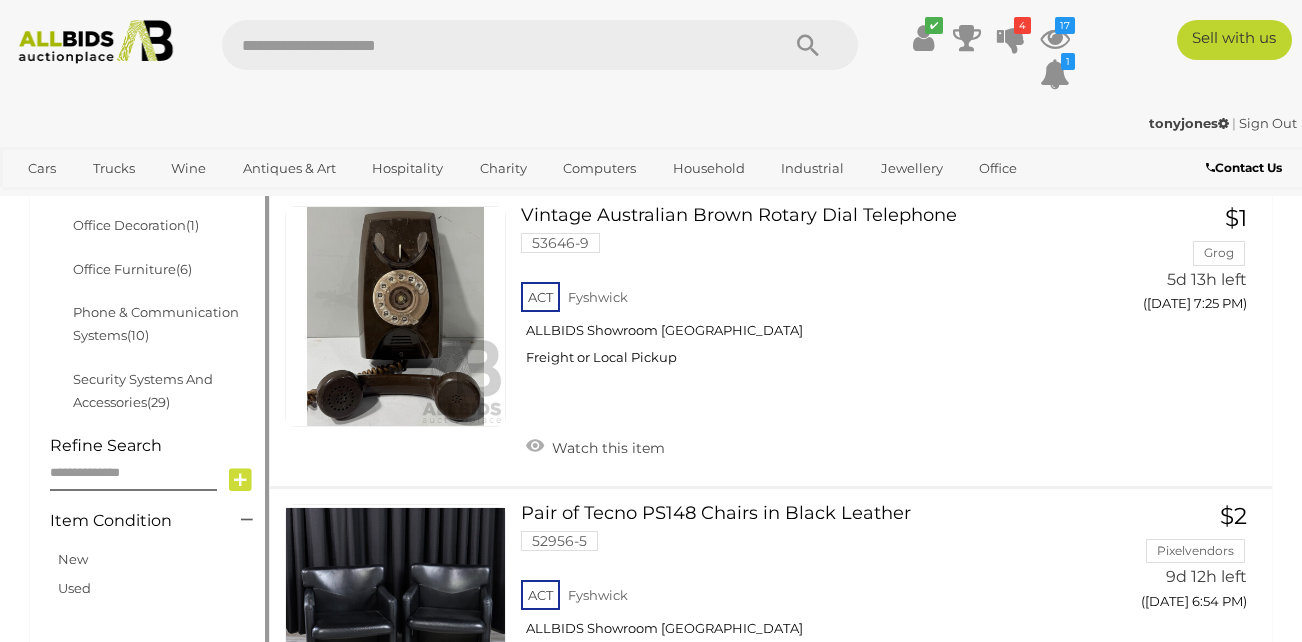 scroll, scrollTop: 638, scrollLeft: 0, axis: vertical 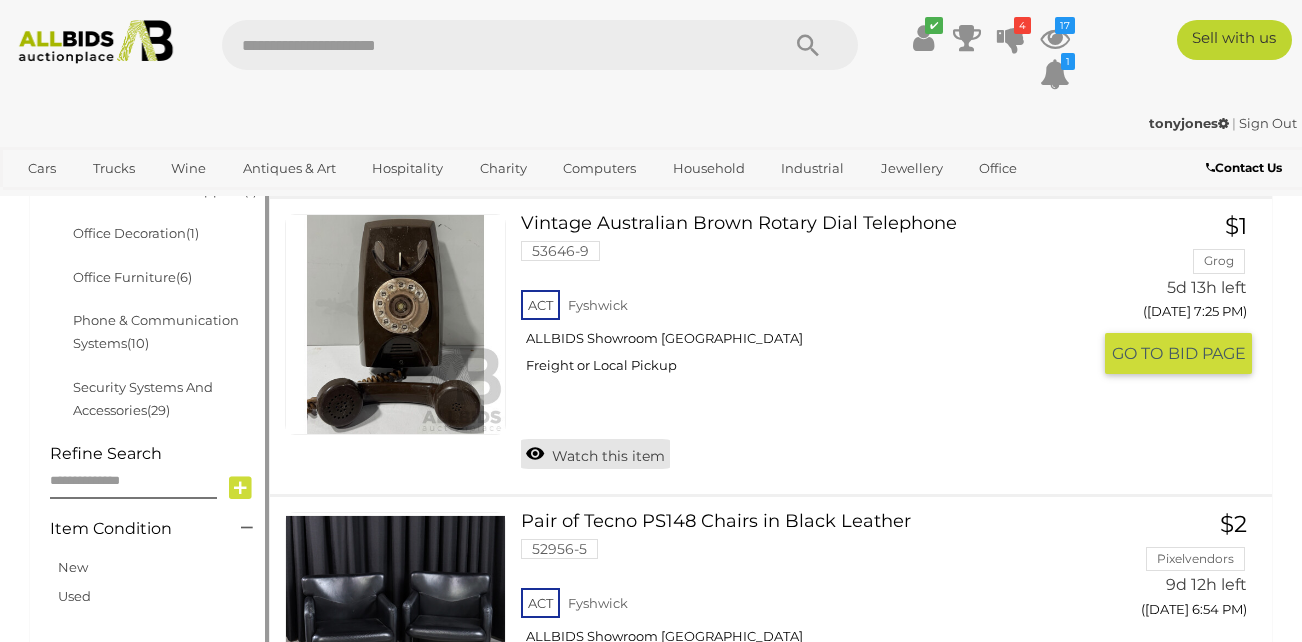click on "Watch this item" at bounding box center (595, 454) 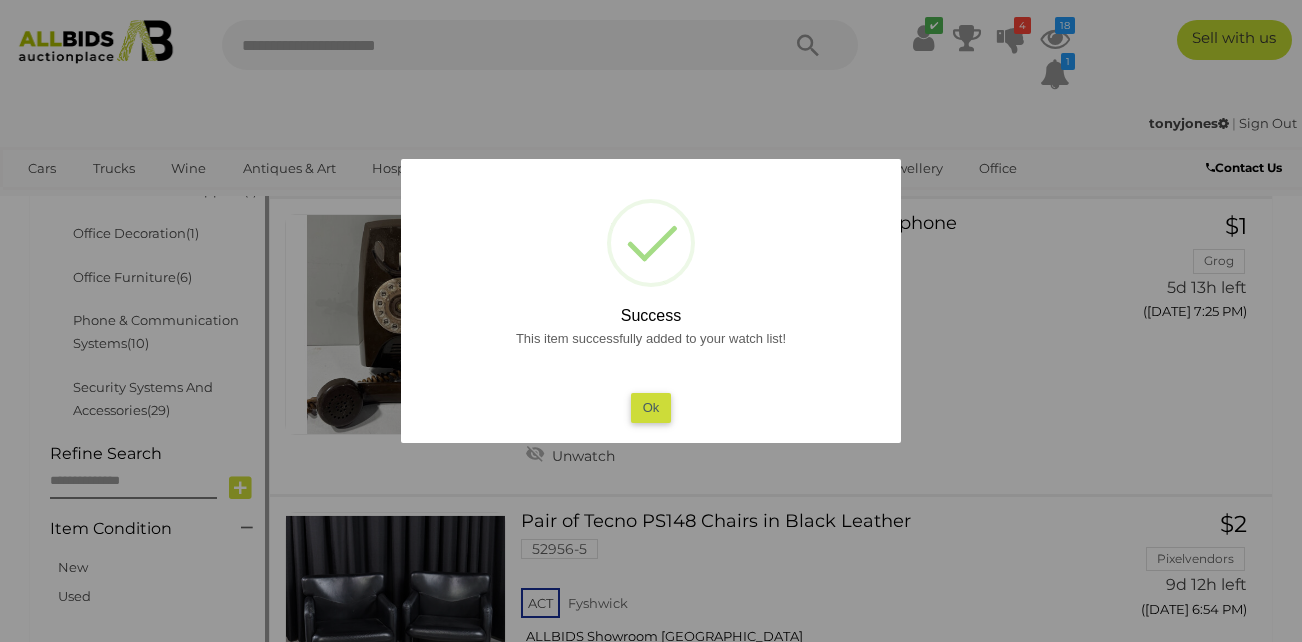 click on "Ok" at bounding box center [651, 407] 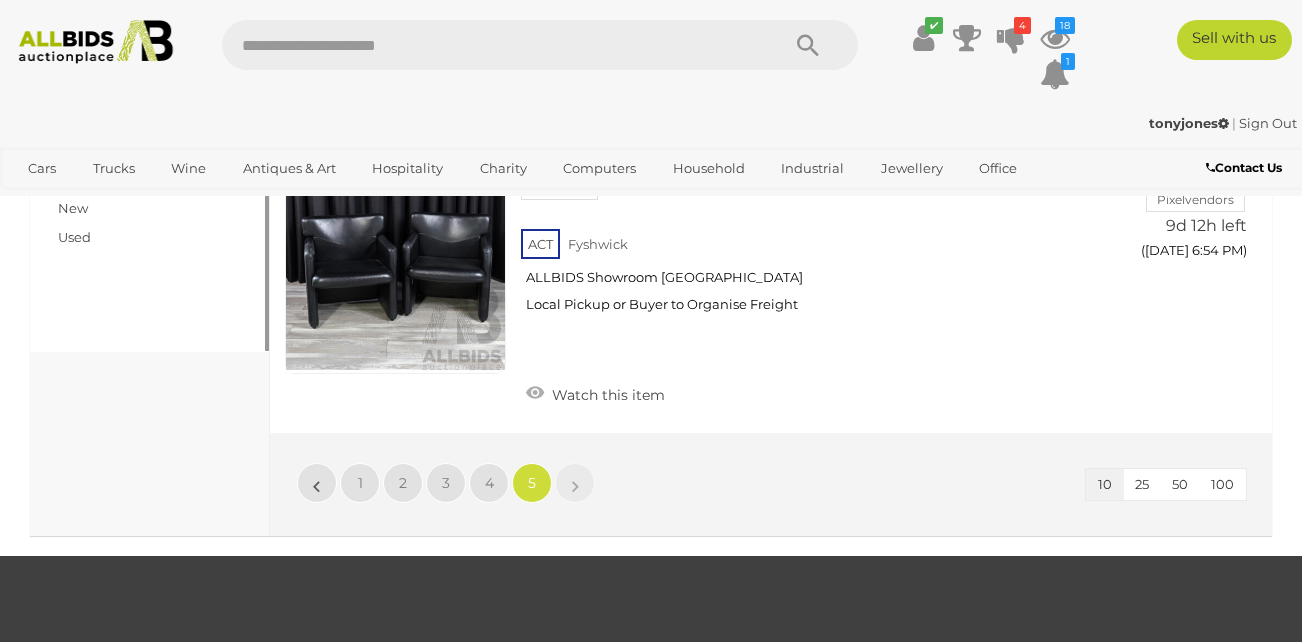 scroll, scrollTop: 993, scrollLeft: 0, axis: vertical 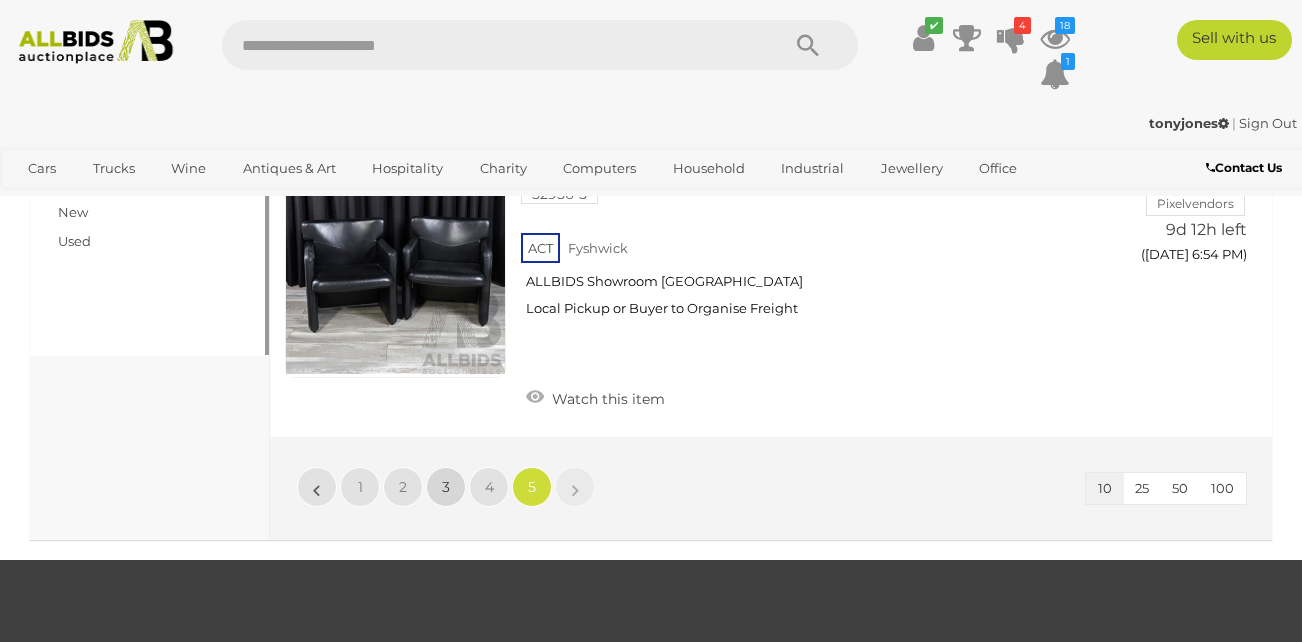 click on "3" at bounding box center (446, 487) 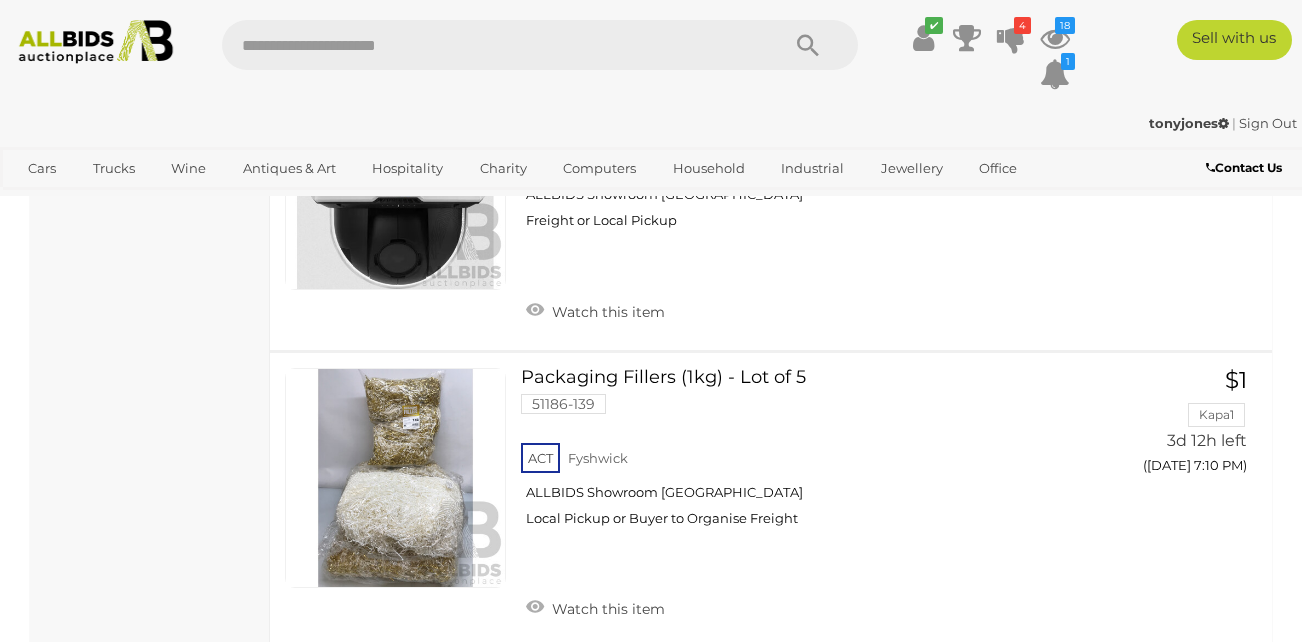 scroll, scrollTop: 3002, scrollLeft: 0, axis: vertical 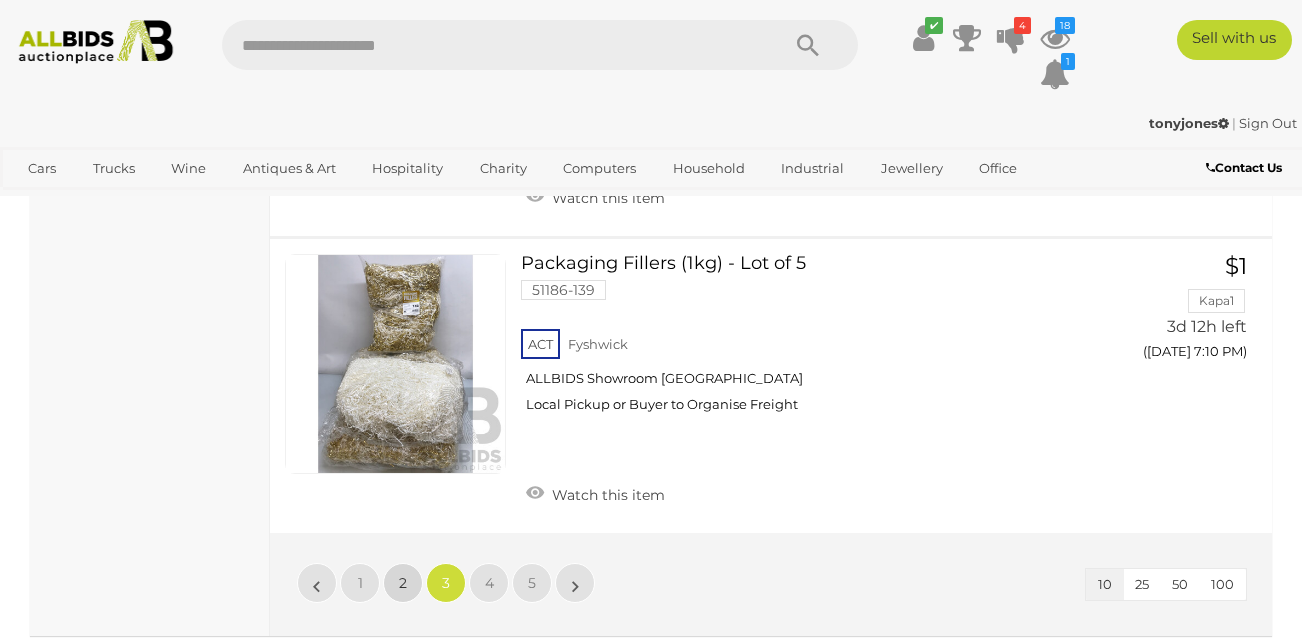 click on "2" at bounding box center (403, 583) 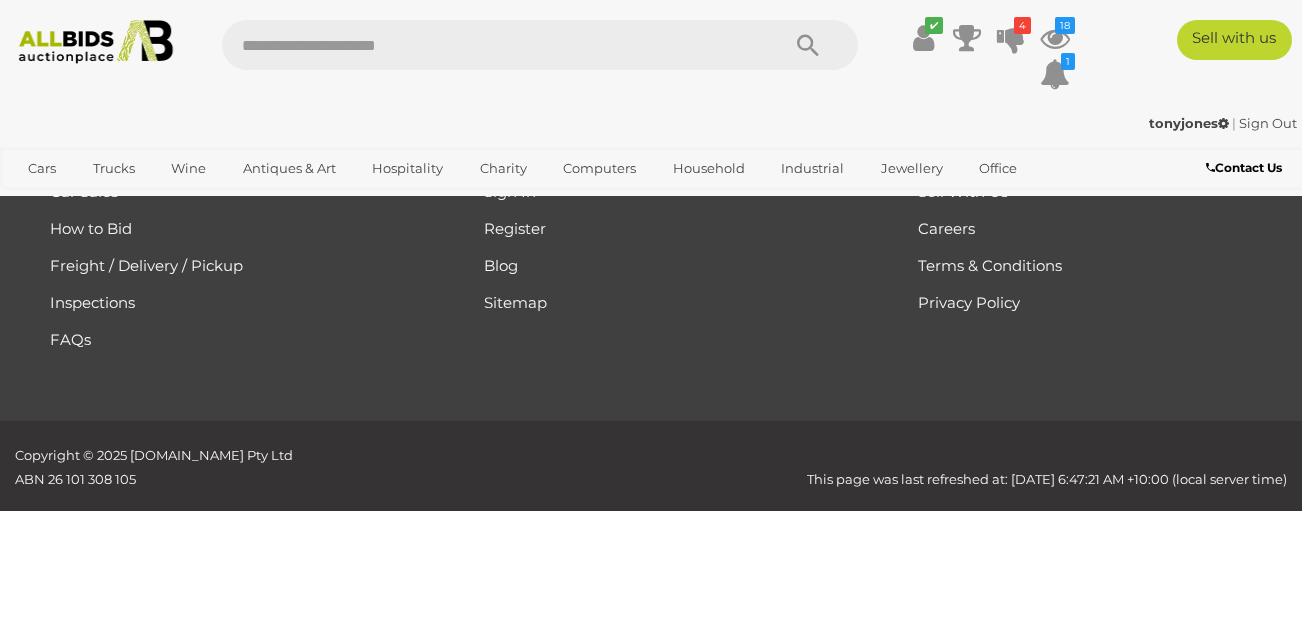 scroll, scrollTop: 336, scrollLeft: 0, axis: vertical 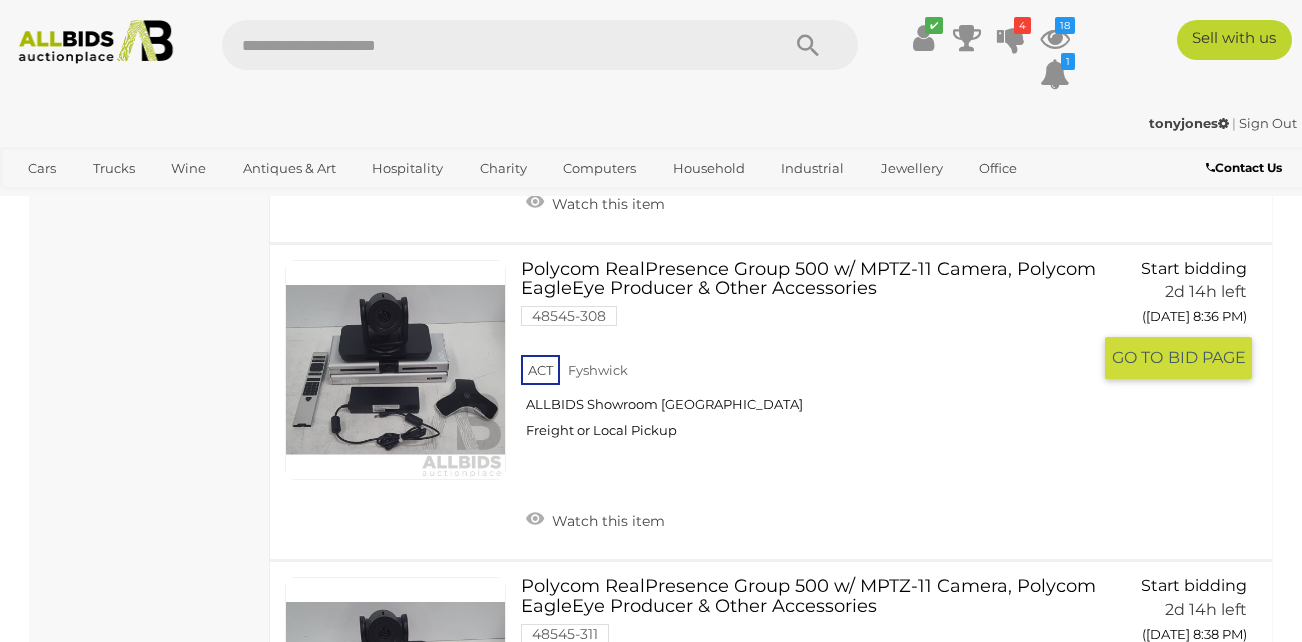 click on "Polycom RealPresence Group 500 w/ MPTZ-11 Camera, Polycom EagleEye Producer & Other Accessories
48545-308
ACT
Fyshwick ALLBIDS Showroom Fyshwick" at bounding box center [813, 357] 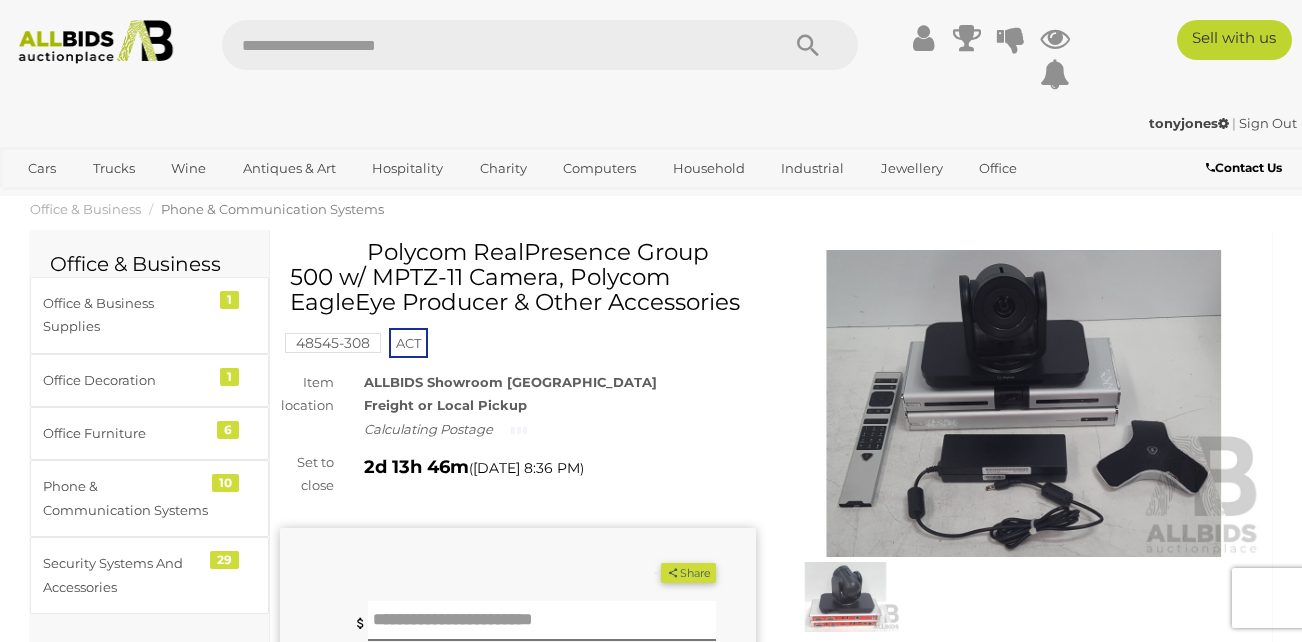 scroll, scrollTop: 0, scrollLeft: 0, axis: both 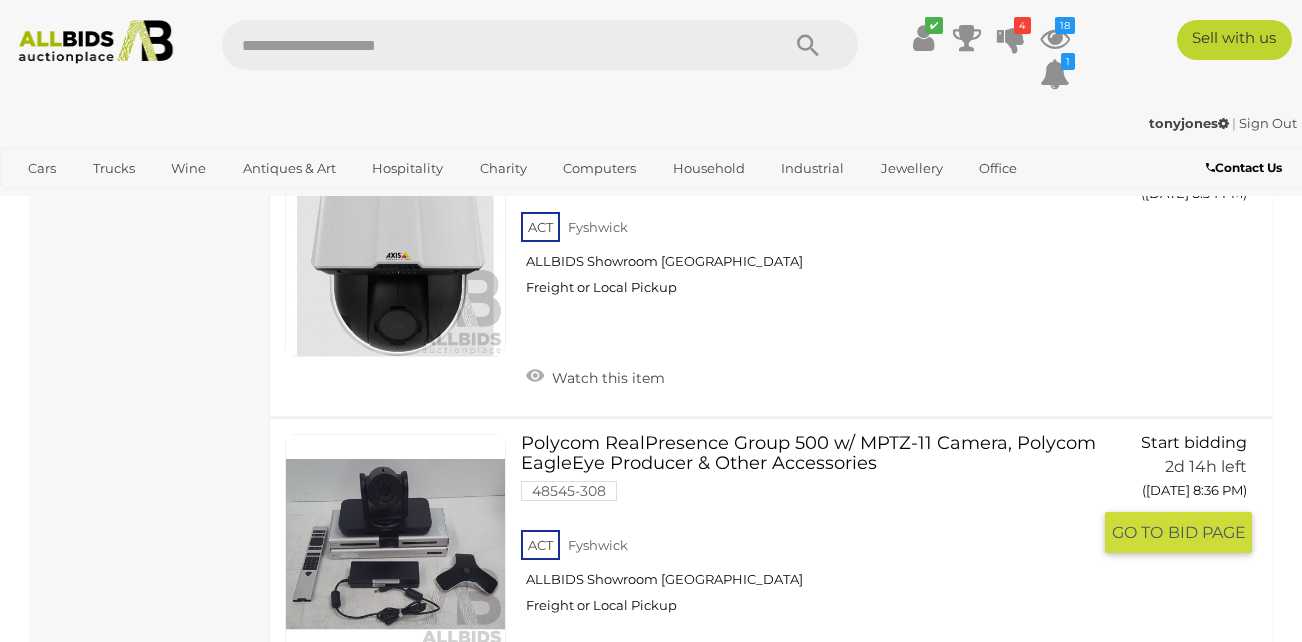 click on "Polycom RealPresence Group 500 w/ MPTZ-11 Camera, Polycom EagleEye Producer & Other Accessories
48545-308
ACT
Fyshwick ALLBIDS Showroom Fyshwick" at bounding box center (813, 531) 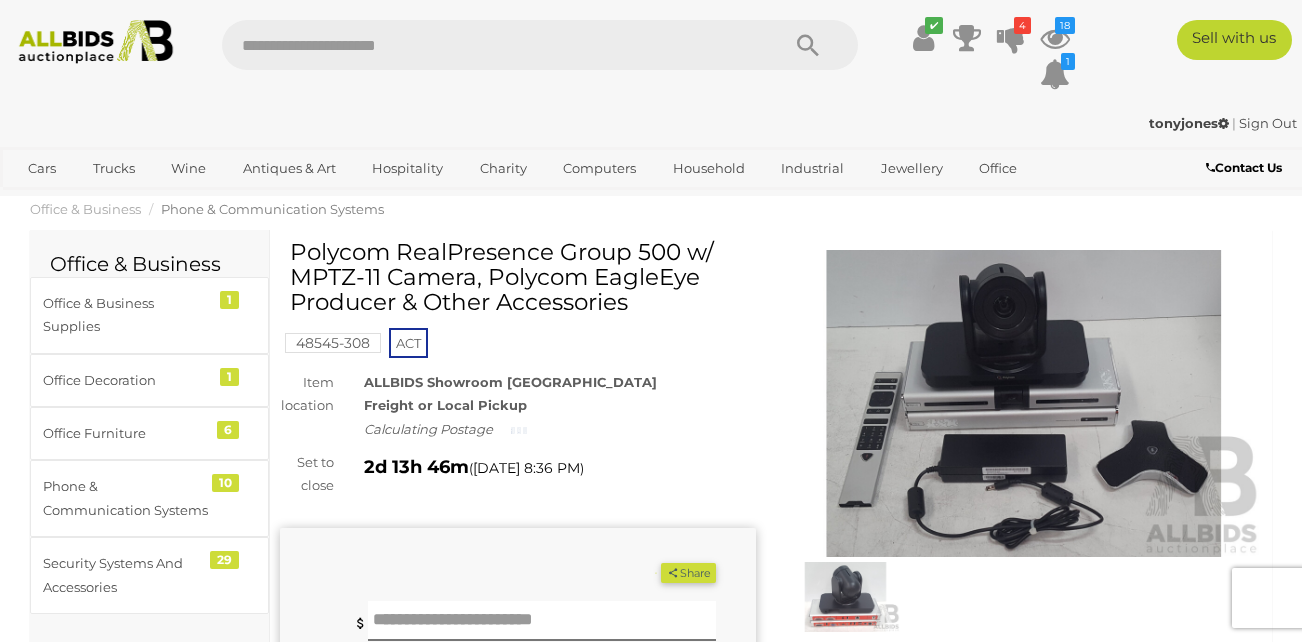 scroll, scrollTop: 0, scrollLeft: 0, axis: both 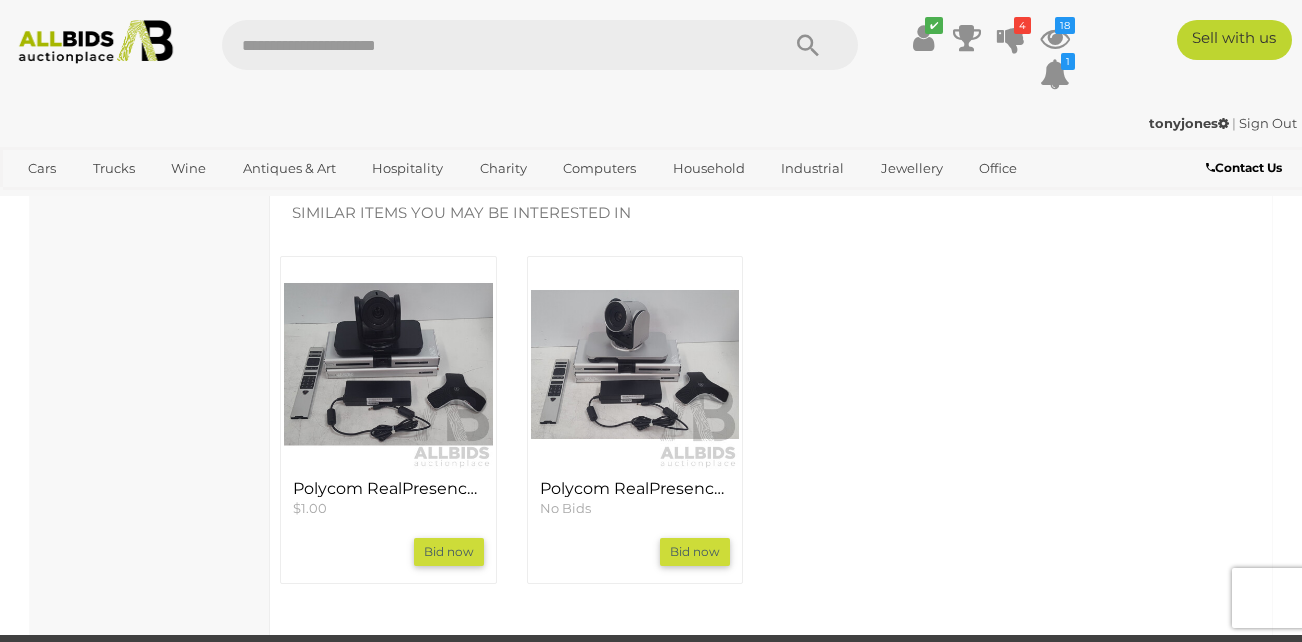 click at bounding box center [635, 364] 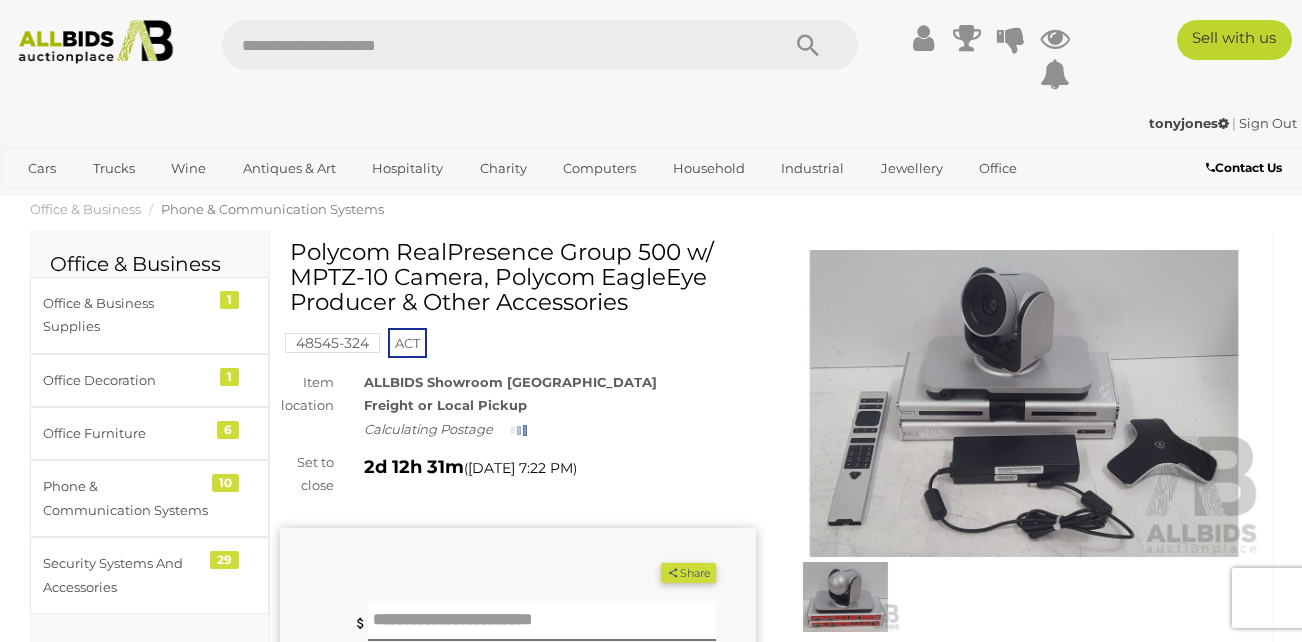 scroll, scrollTop: 0, scrollLeft: 0, axis: both 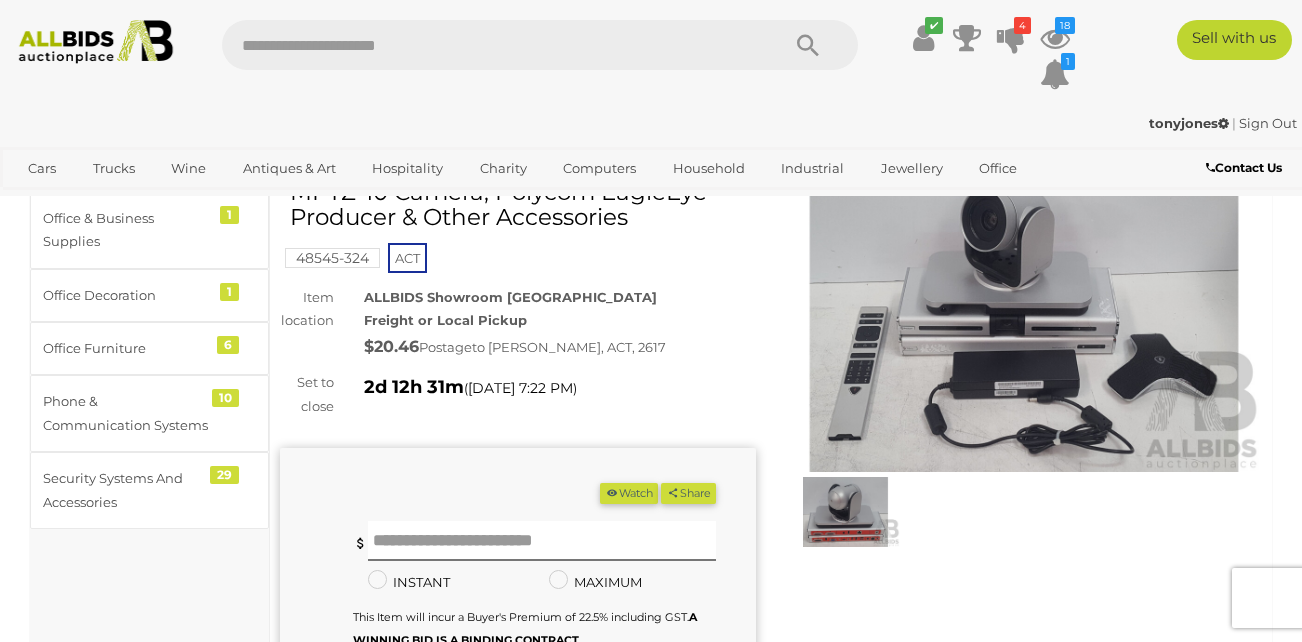 click at bounding box center (845, 512) 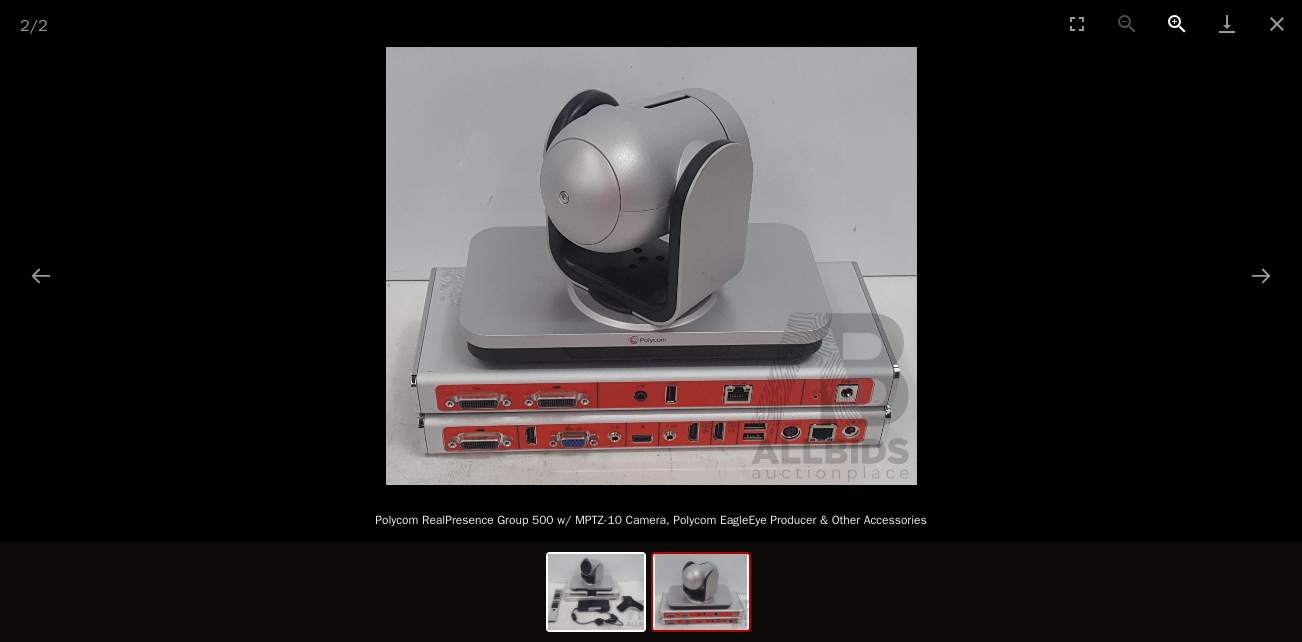 click at bounding box center (1177, 23) 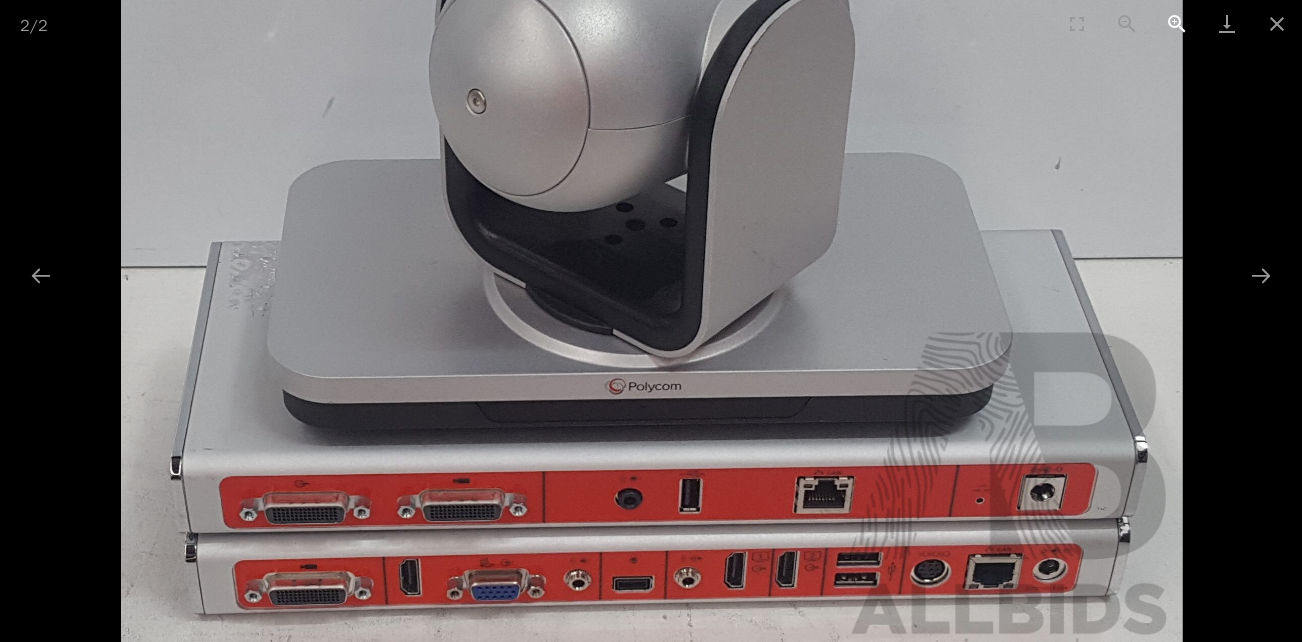 click at bounding box center (1177, 23) 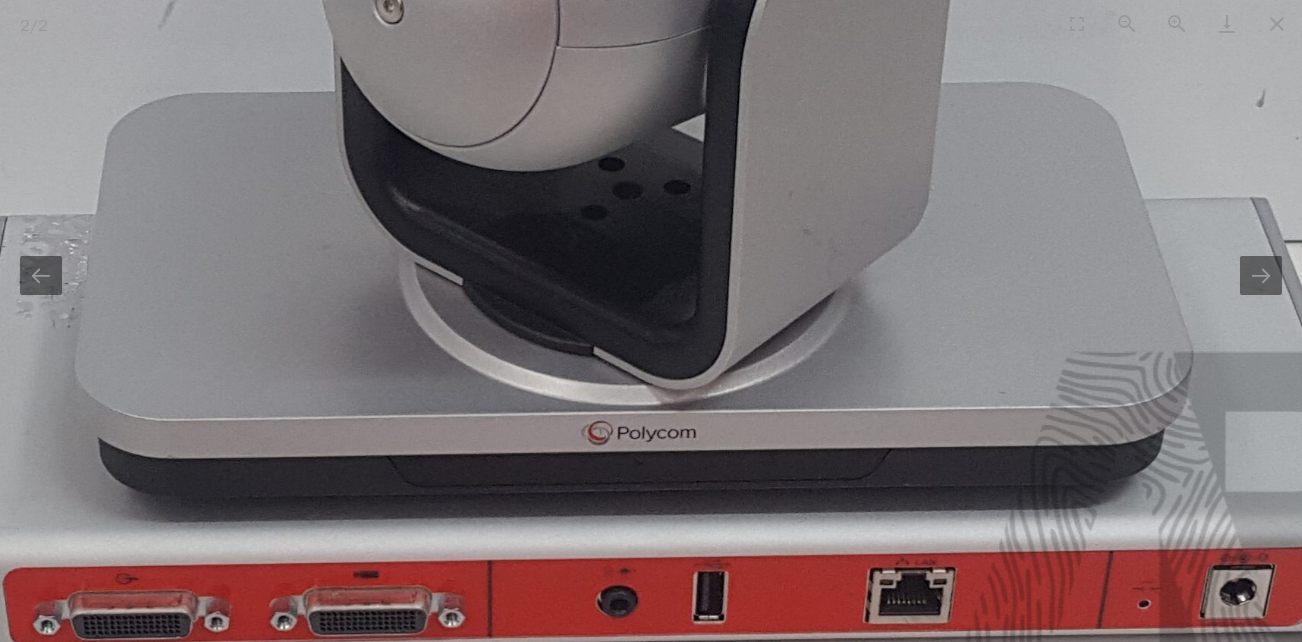 scroll, scrollTop: 0, scrollLeft: 0, axis: both 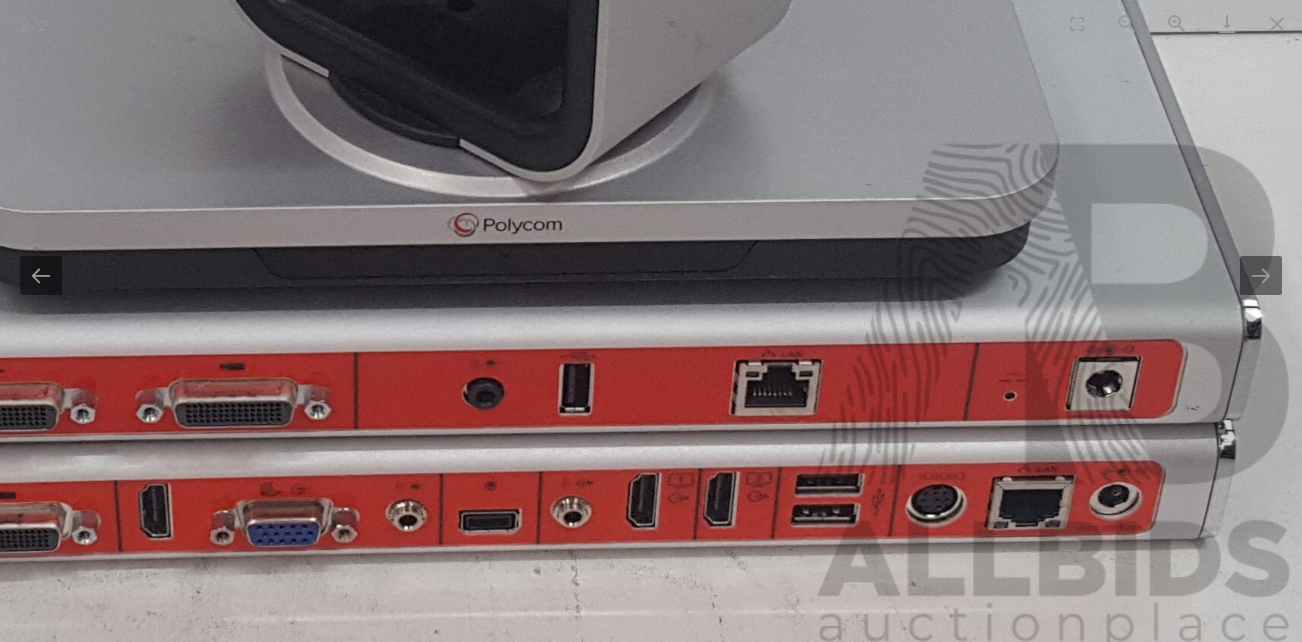 drag, startPoint x: 984, startPoint y: 302, endPoint x: 850, endPoint y: 94, distance: 247.42676 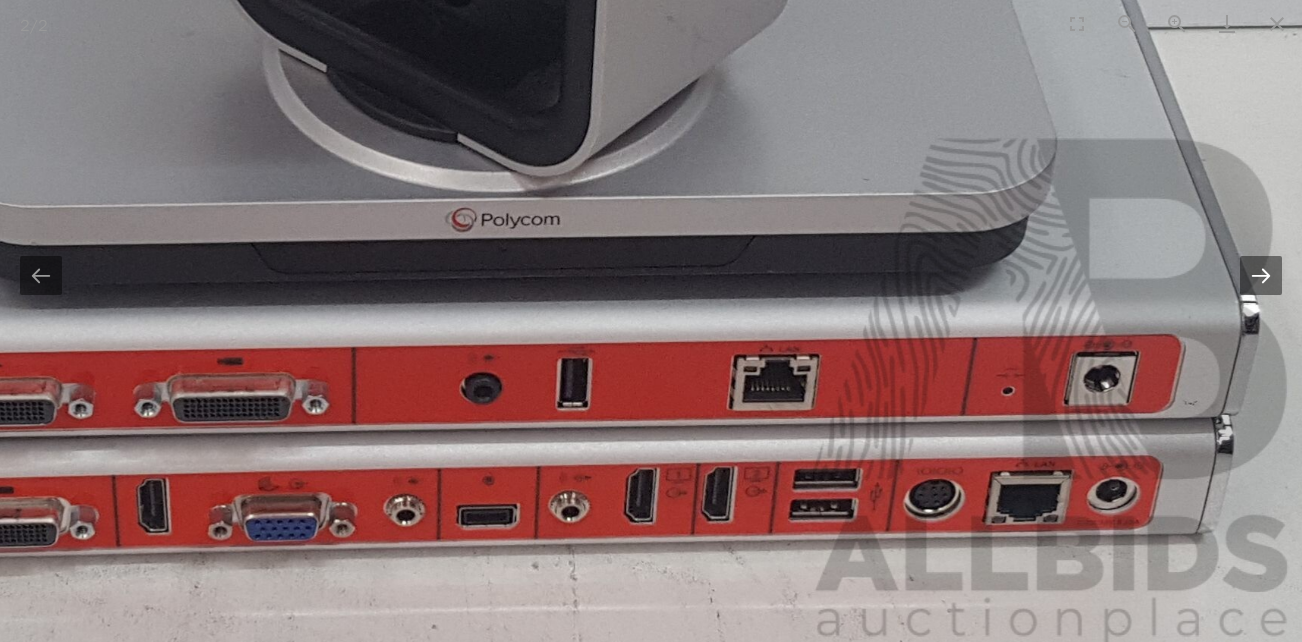 click at bounding box center (1261, 275) 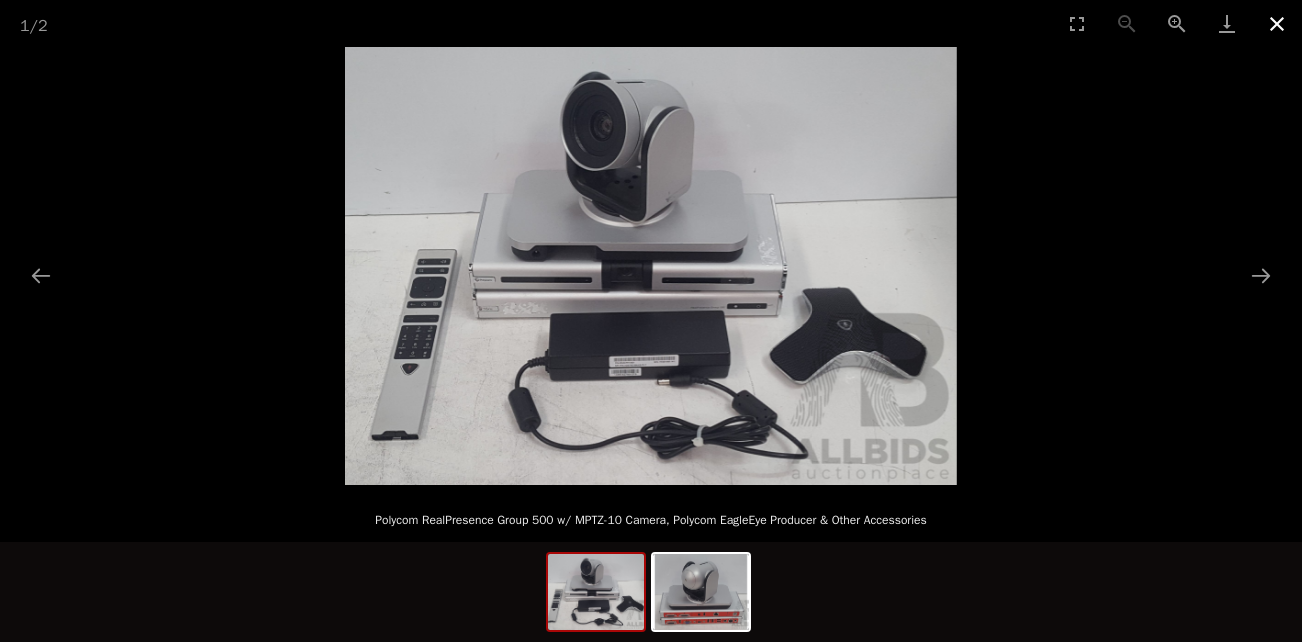click at bounding box center [1277, 23] 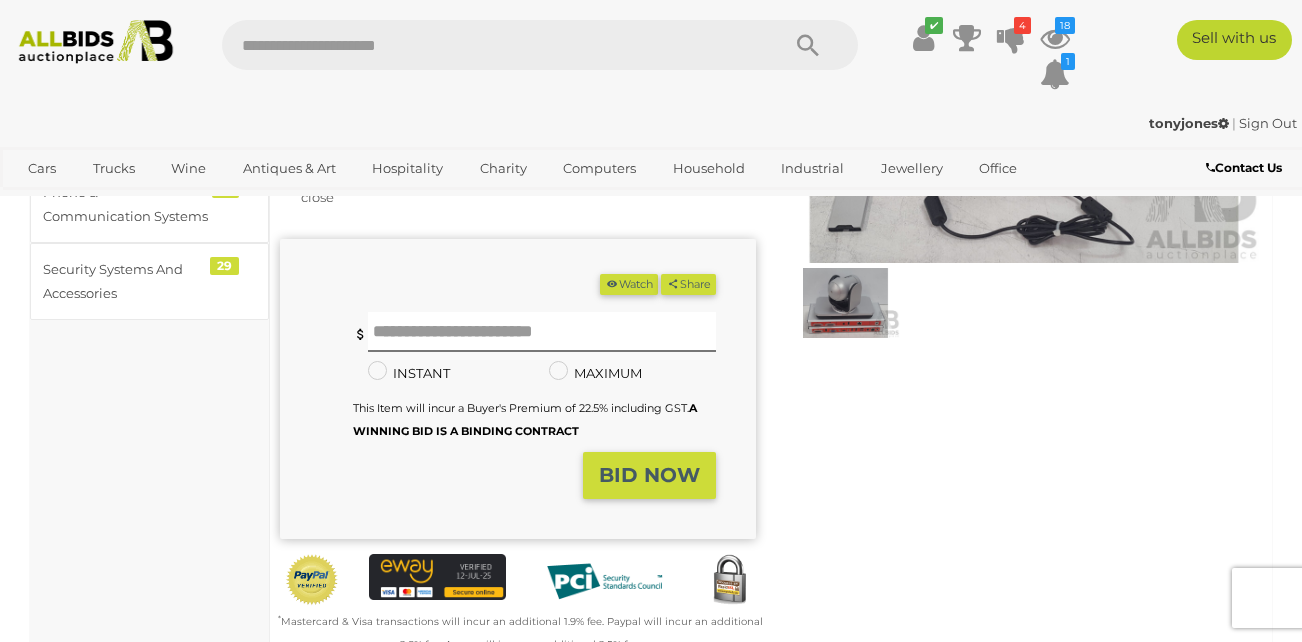 scroll, scrollTop: 283, scrollLeft: 0, axis: vertical 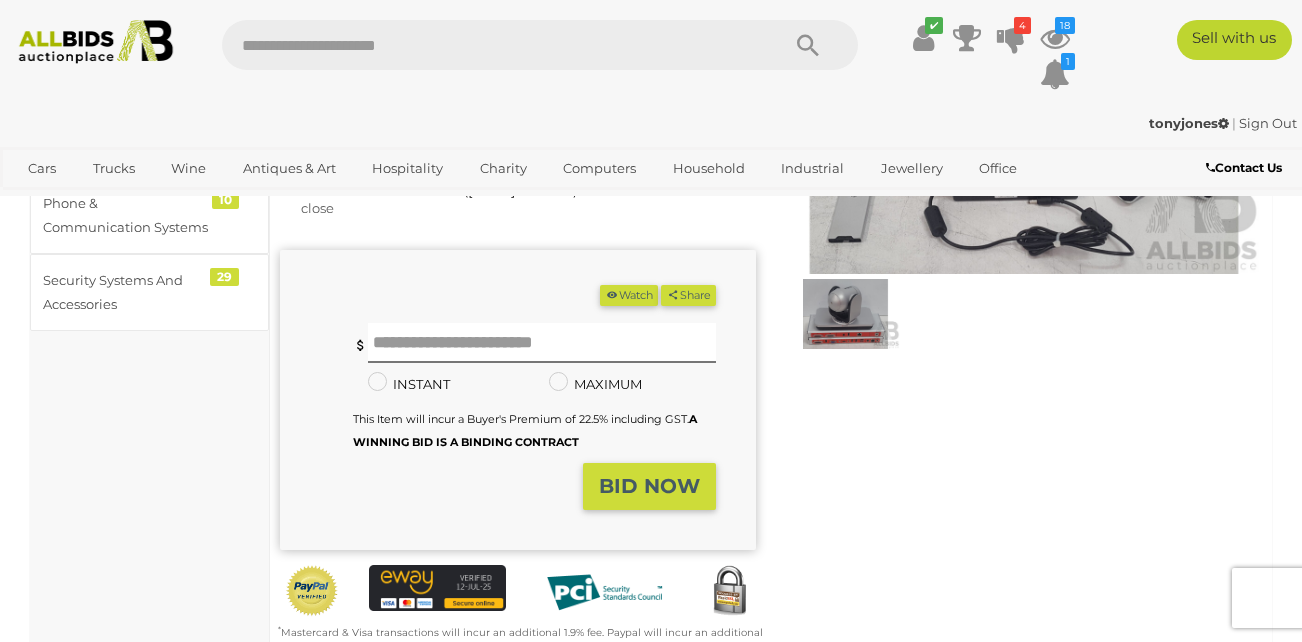 click on "Watch" at bounding box center (629, 295) 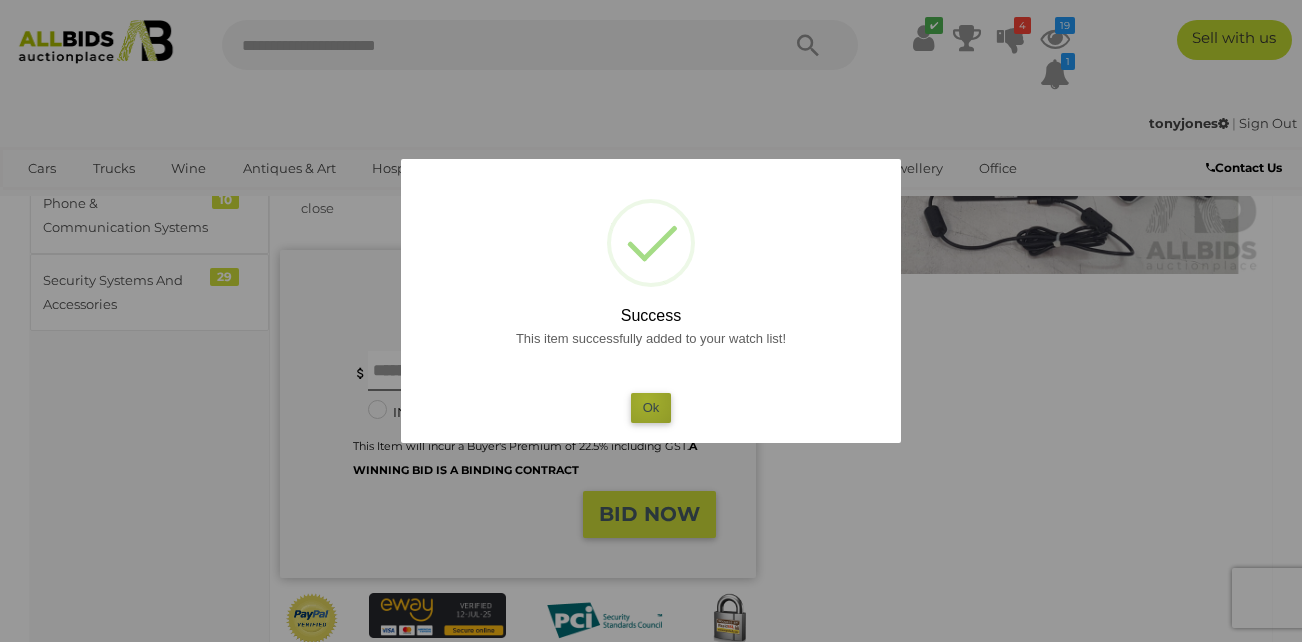 click on "Ok" at bounding box center [651, 407] 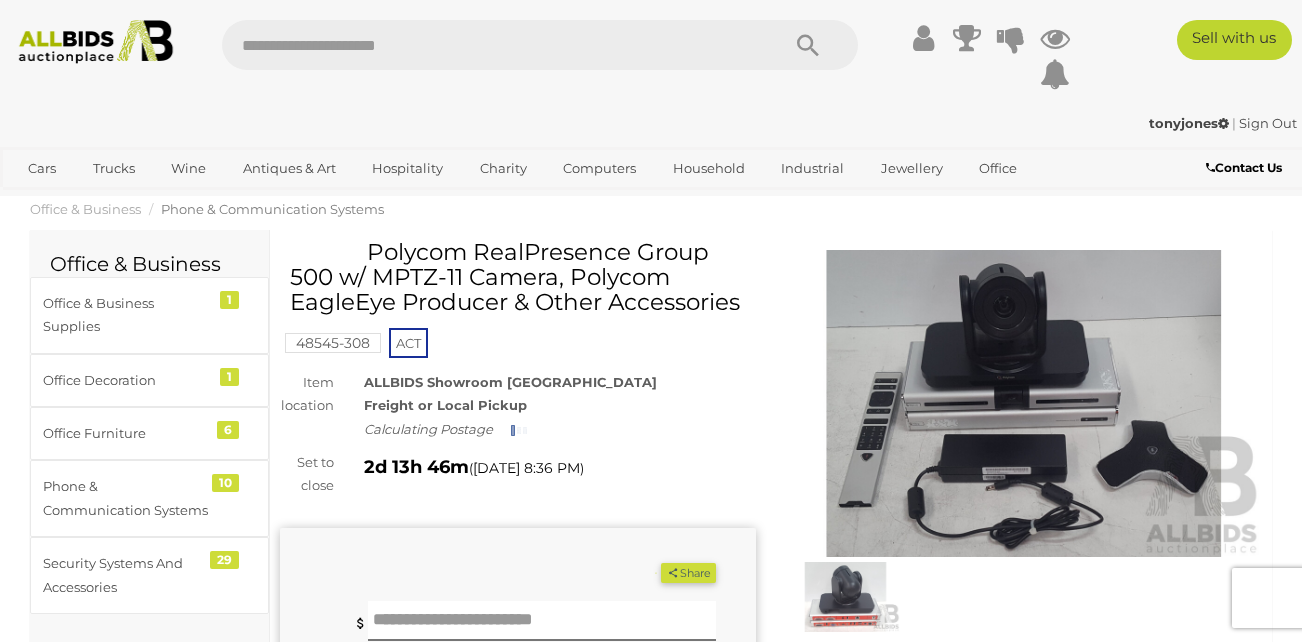 scroll, scrollTop: 1902, scrollLeft: 0, axis: vertical 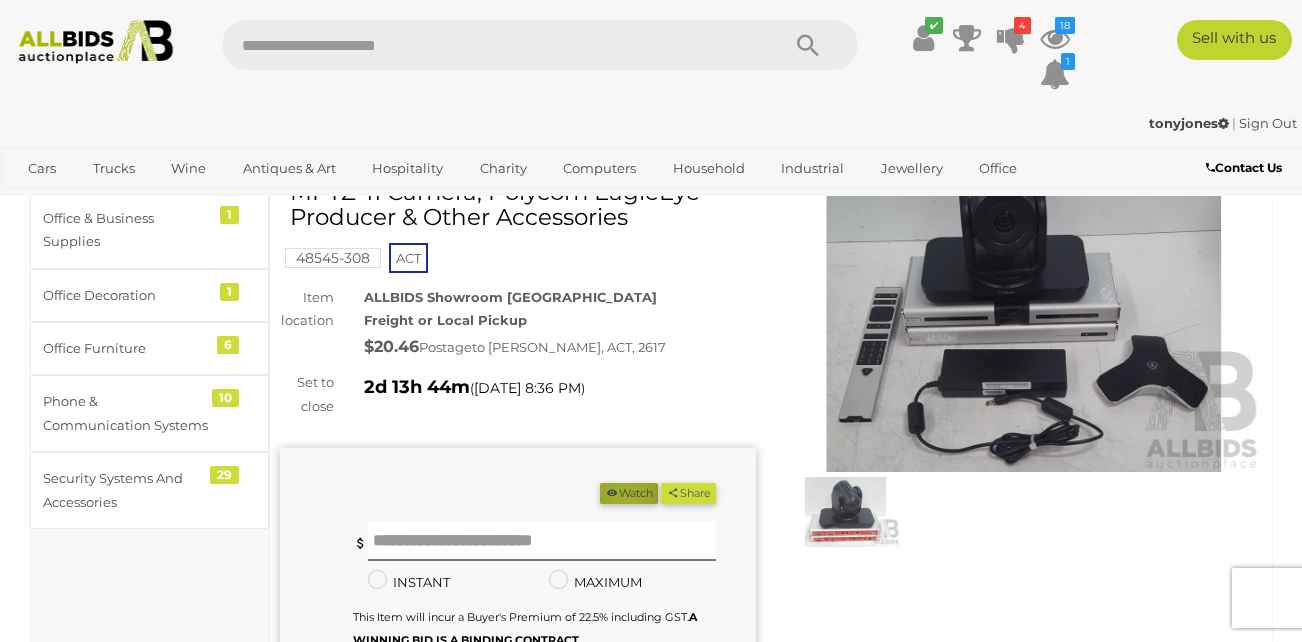 click on "Watch" at bounding box center (629, 493) 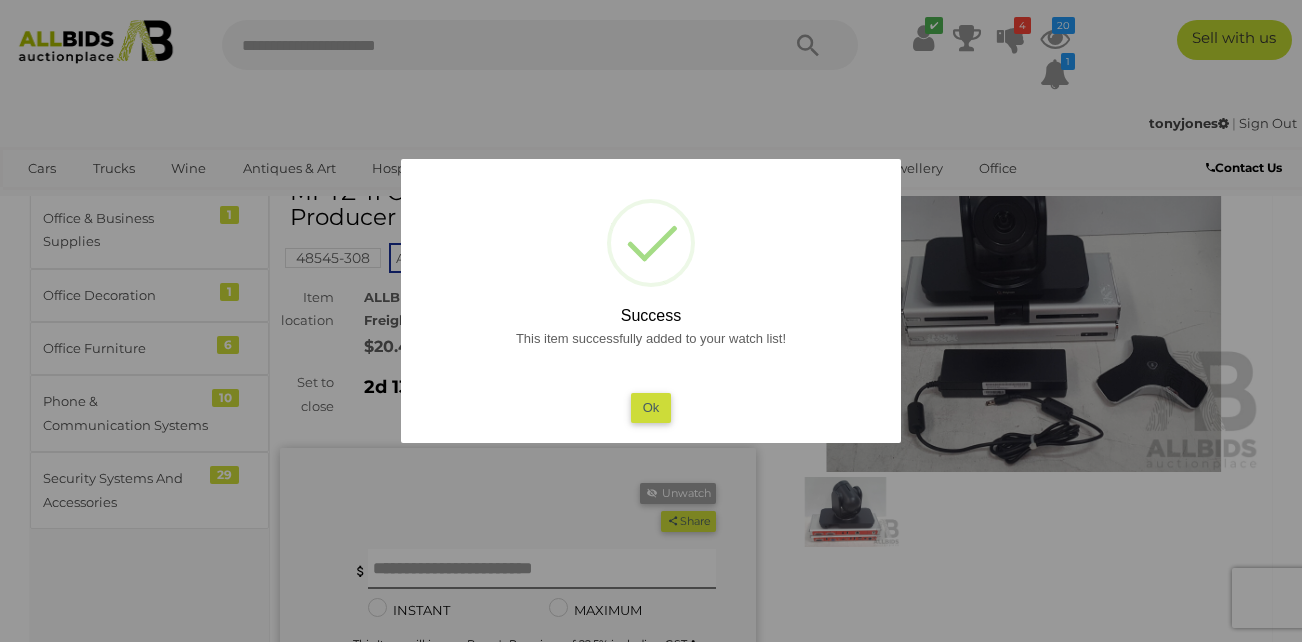 click on "Ok" at bounding box center (651, 407) 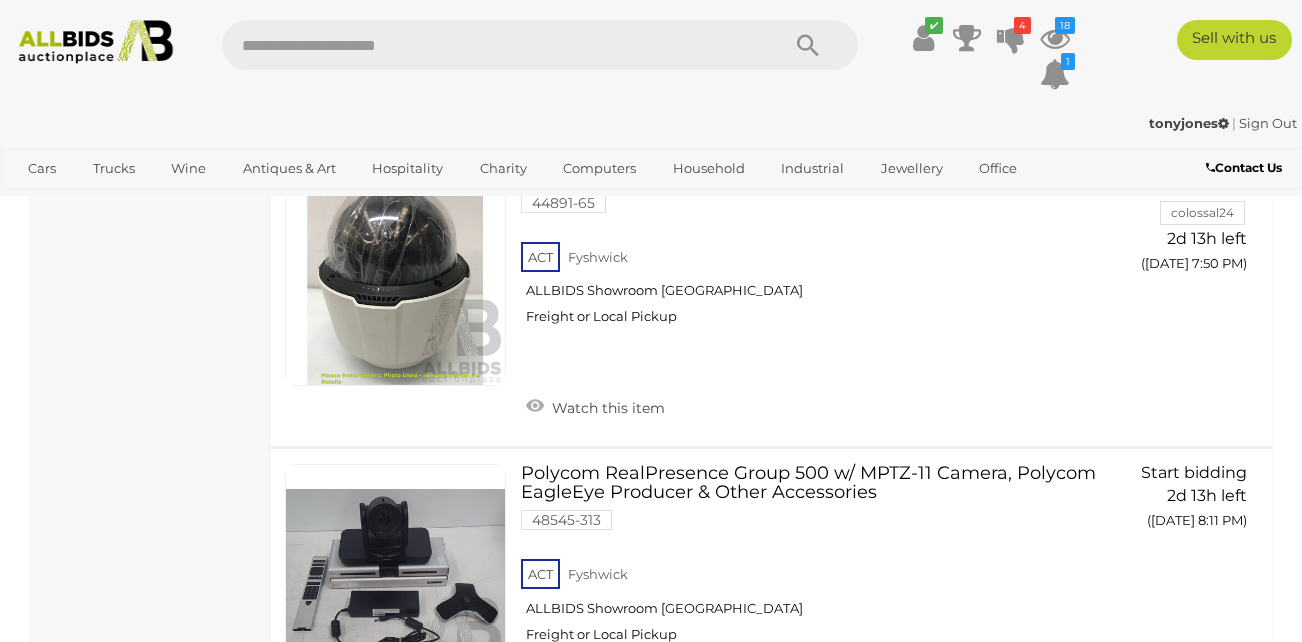 scroll, scrollTop: 434, scrollLeft: 0, axis: vertical 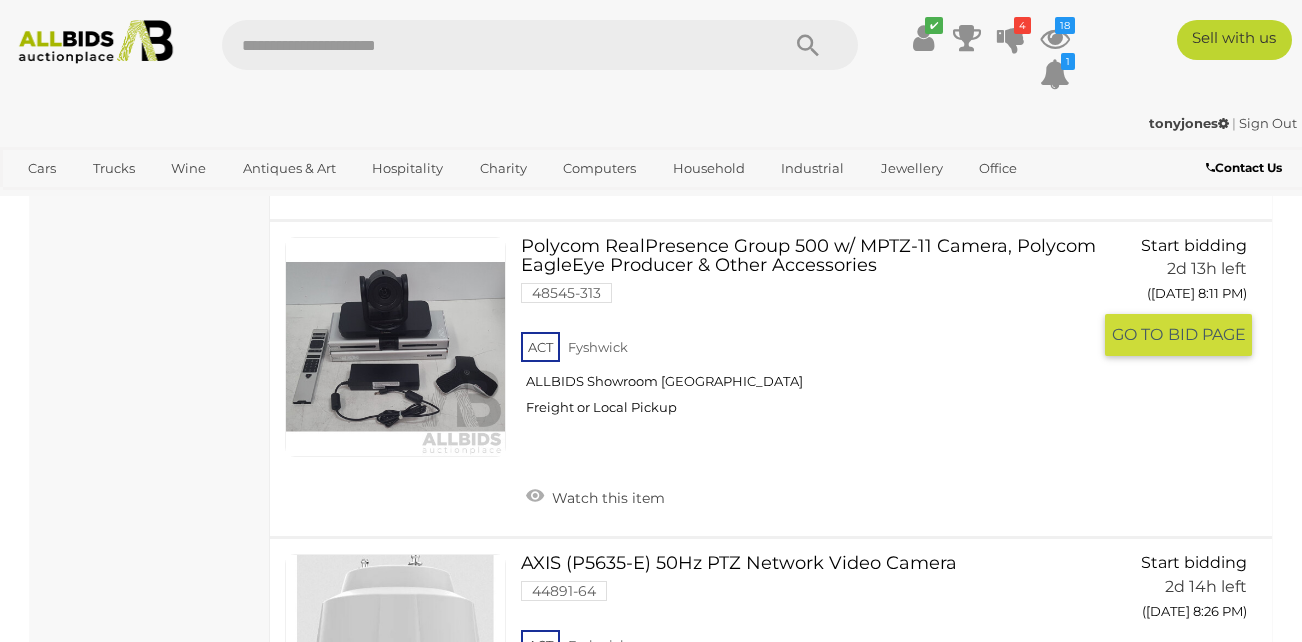 click on "Polycom RealPresence Group 500 w/ MPTZ-11 Camera, Polycom EagleEye Producer & Other Accessories
48545-313
ACT
Fyshwick ALLBIDS Showroom Fyshwick" at bounding box center (813, 334) 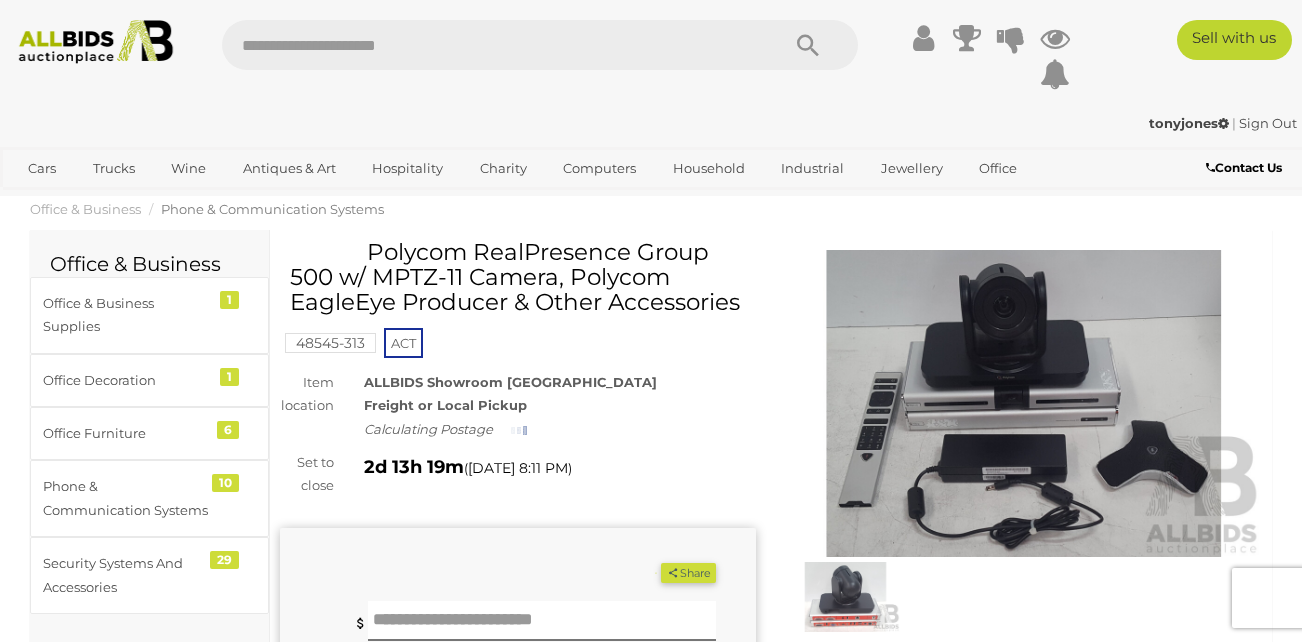 scroll, scrollTop: 0, scrollLeft: 0, axis: both 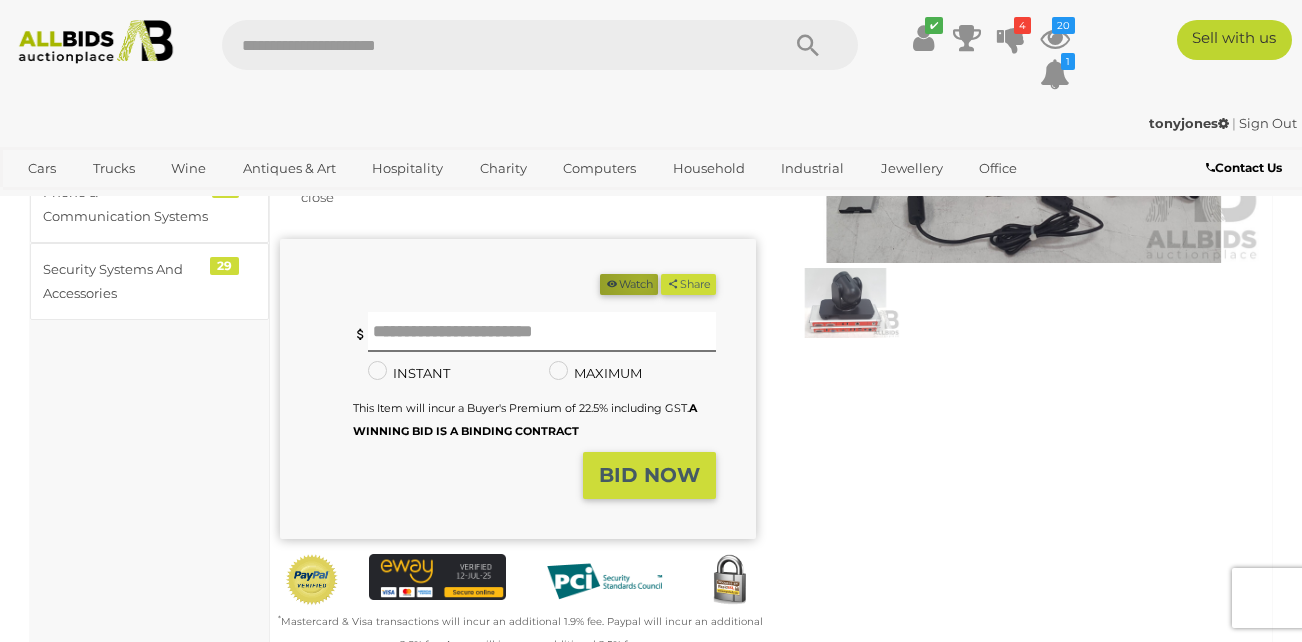 click on "Watch" at bounding box center [629, 284] 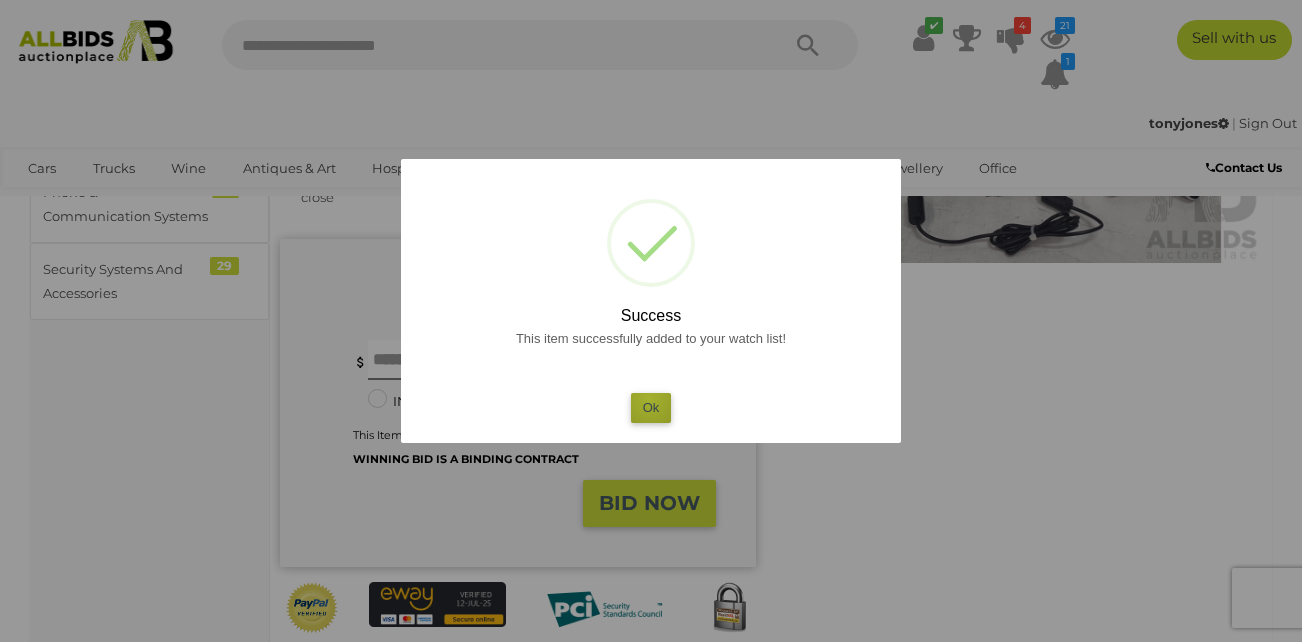 click on "Ok" at bounding box center (651, 407) 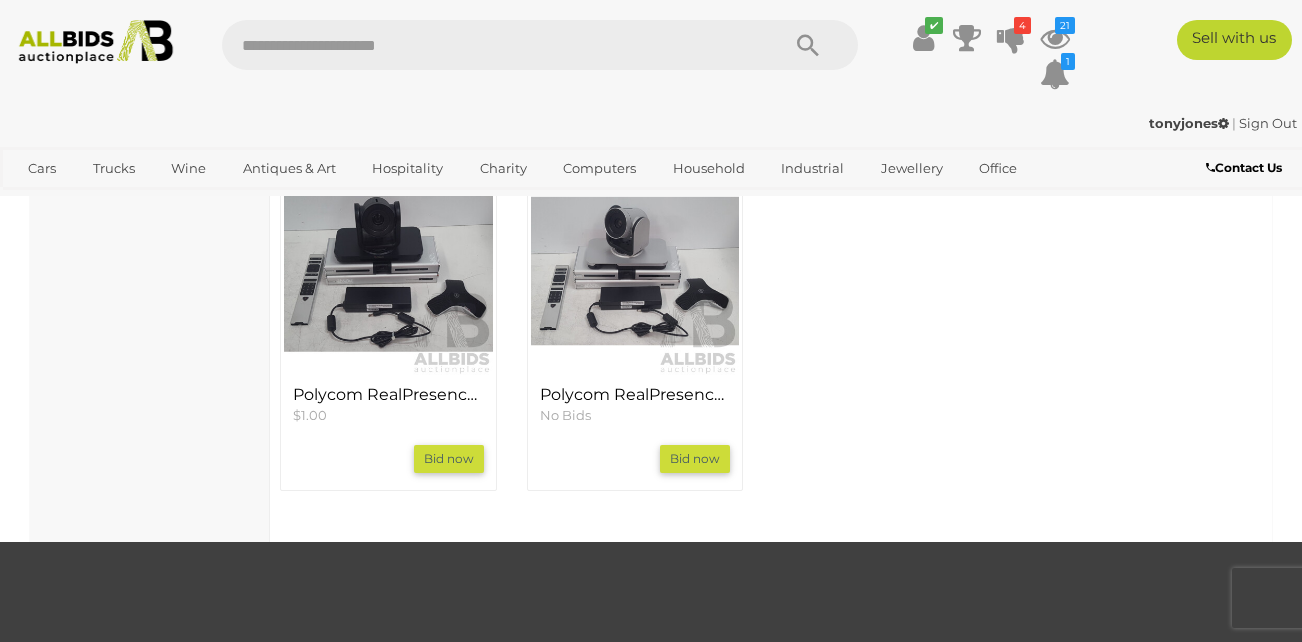 scroll, scrollTop: 2011, scrollLeft: 0, axis: vertical 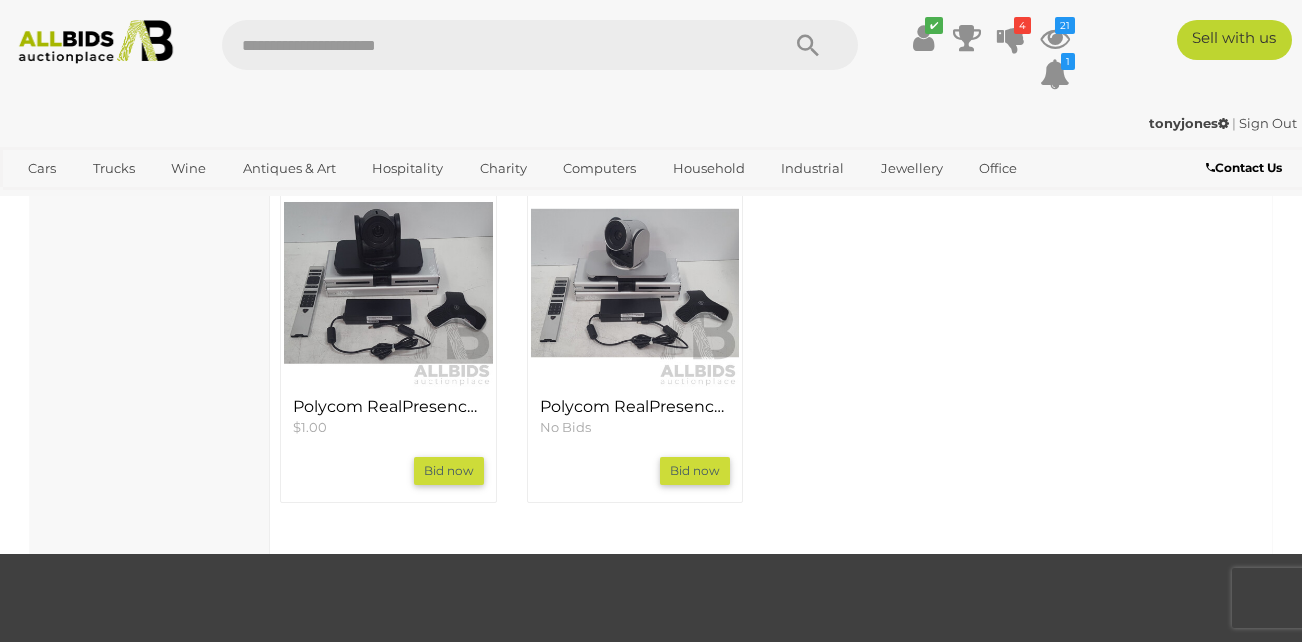 click at bounding box center (635, 283) 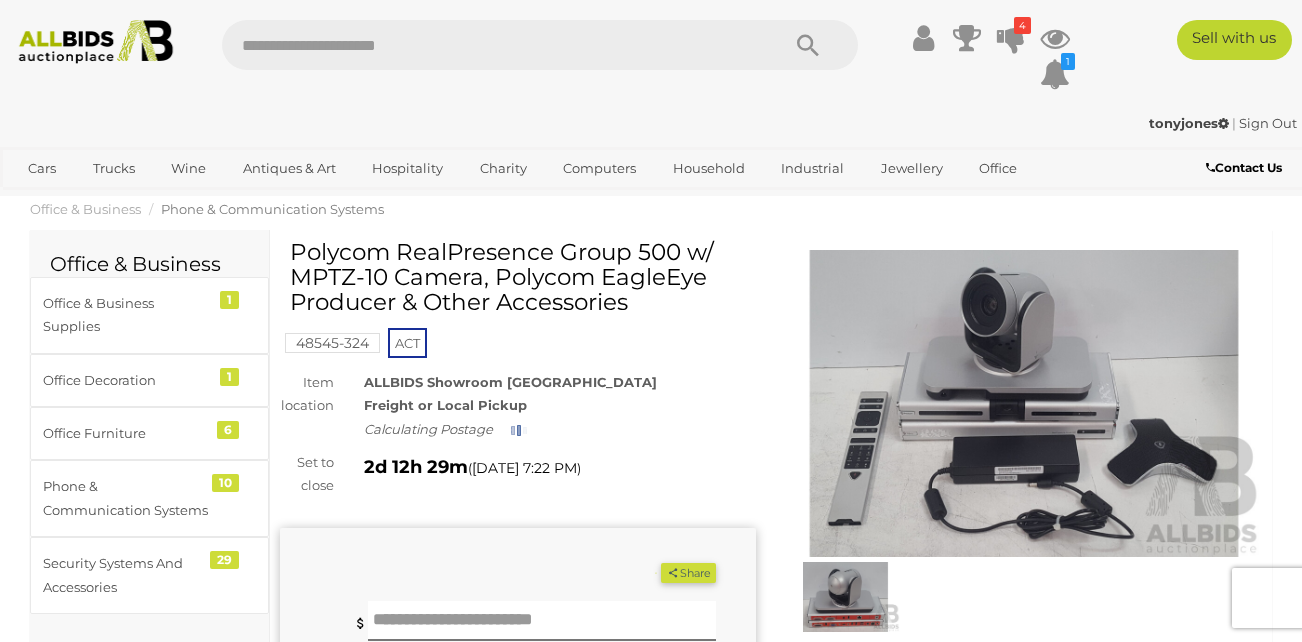 scroll, scrollTop: 0, scrollLeft: 0, axis: both 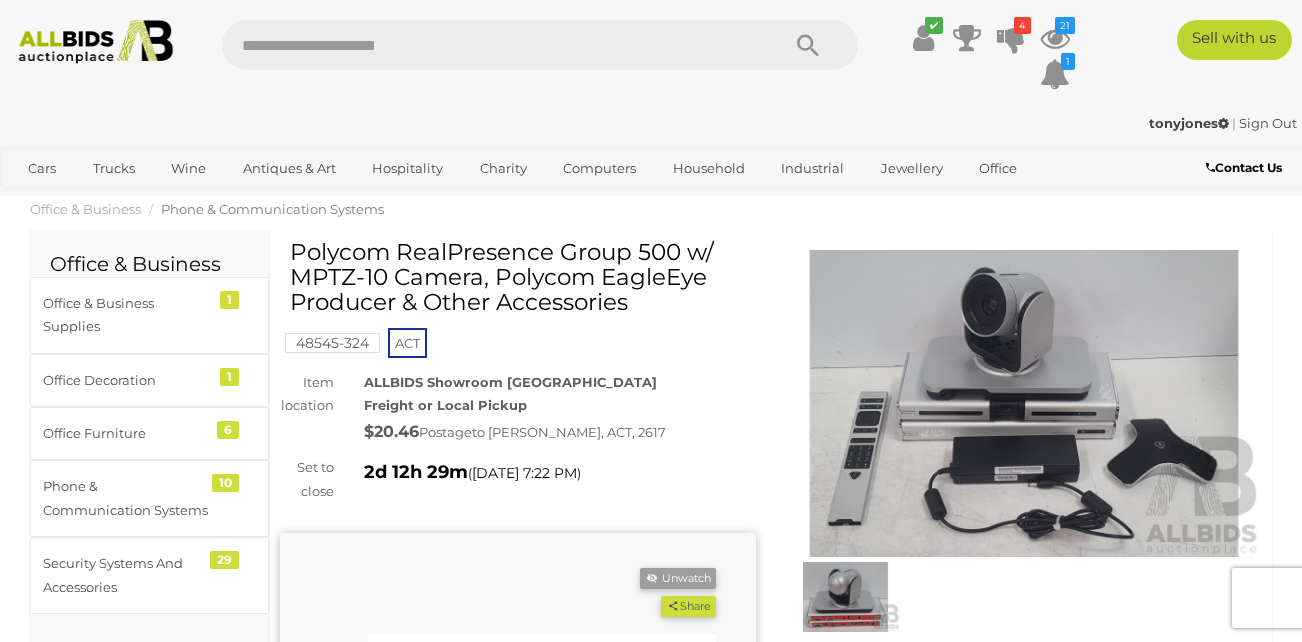click on "Sign Out" at bounding box center (1268, 123) 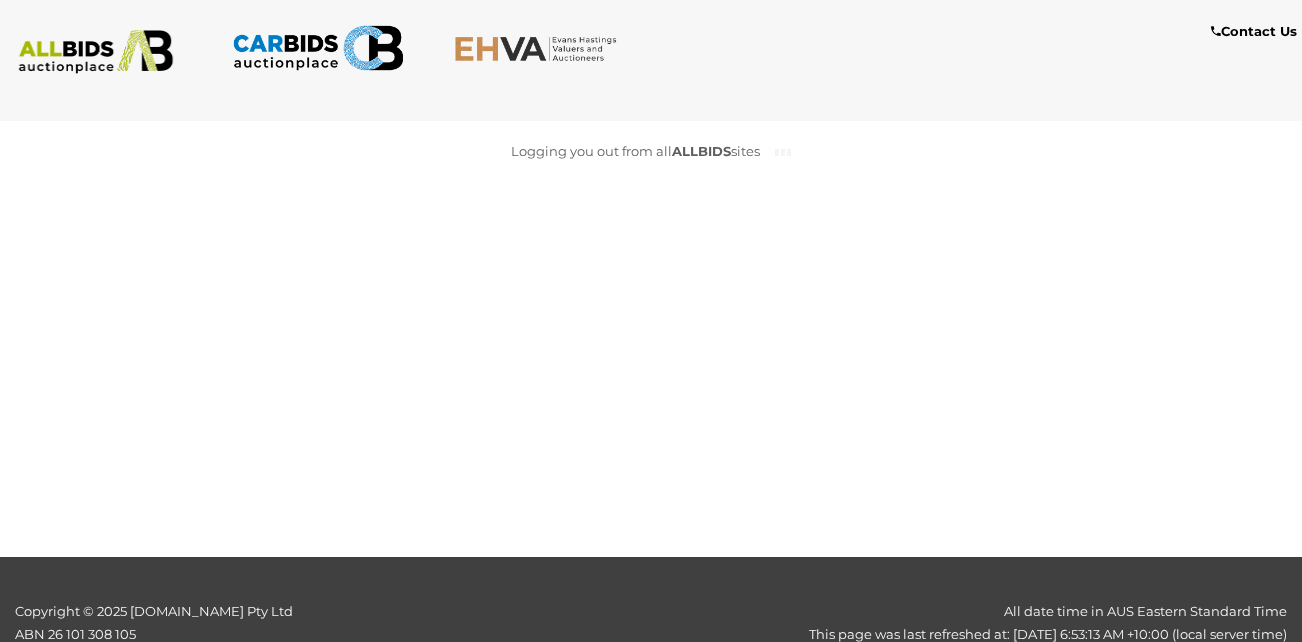 scroll, scrollTop: 0, scrollLeft: 0, axis: both 